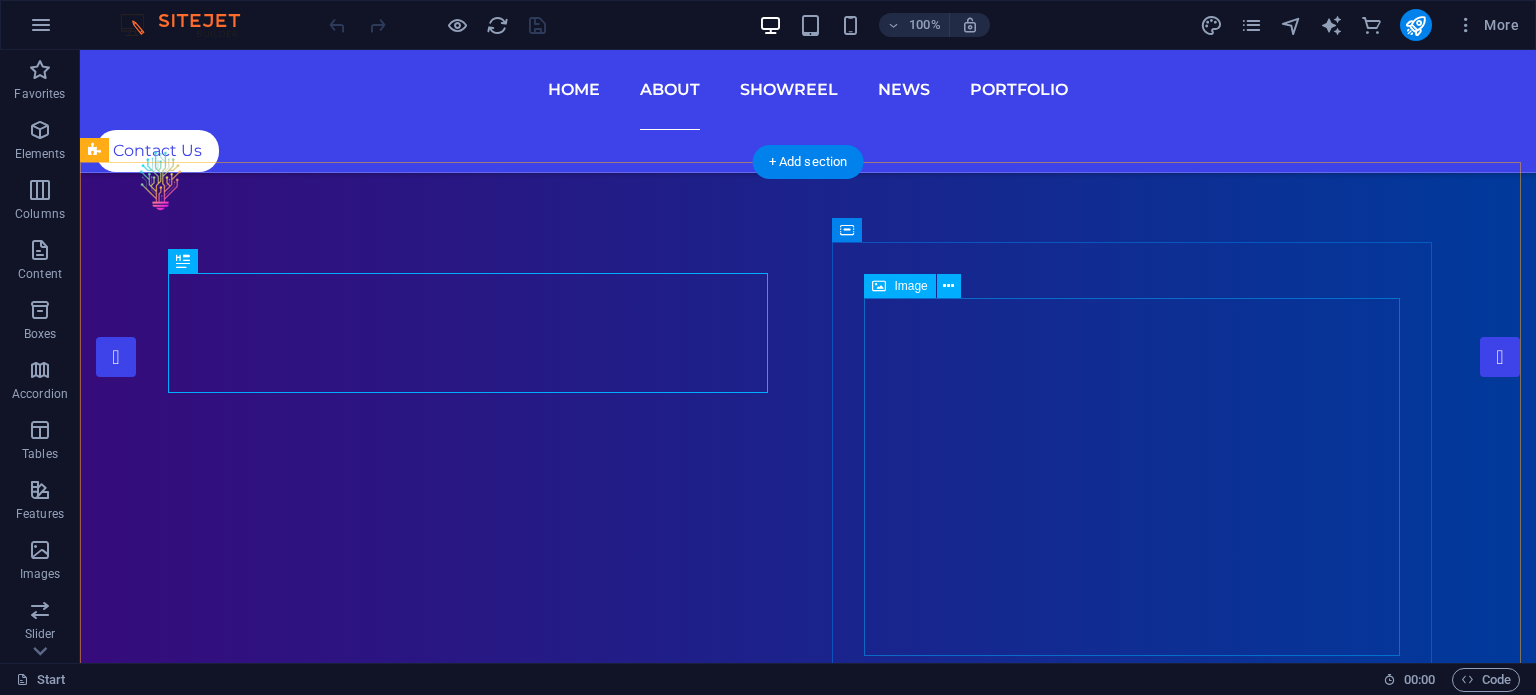 scroll, scrollTop: 920, scrollLeft: 0, axis: vertical 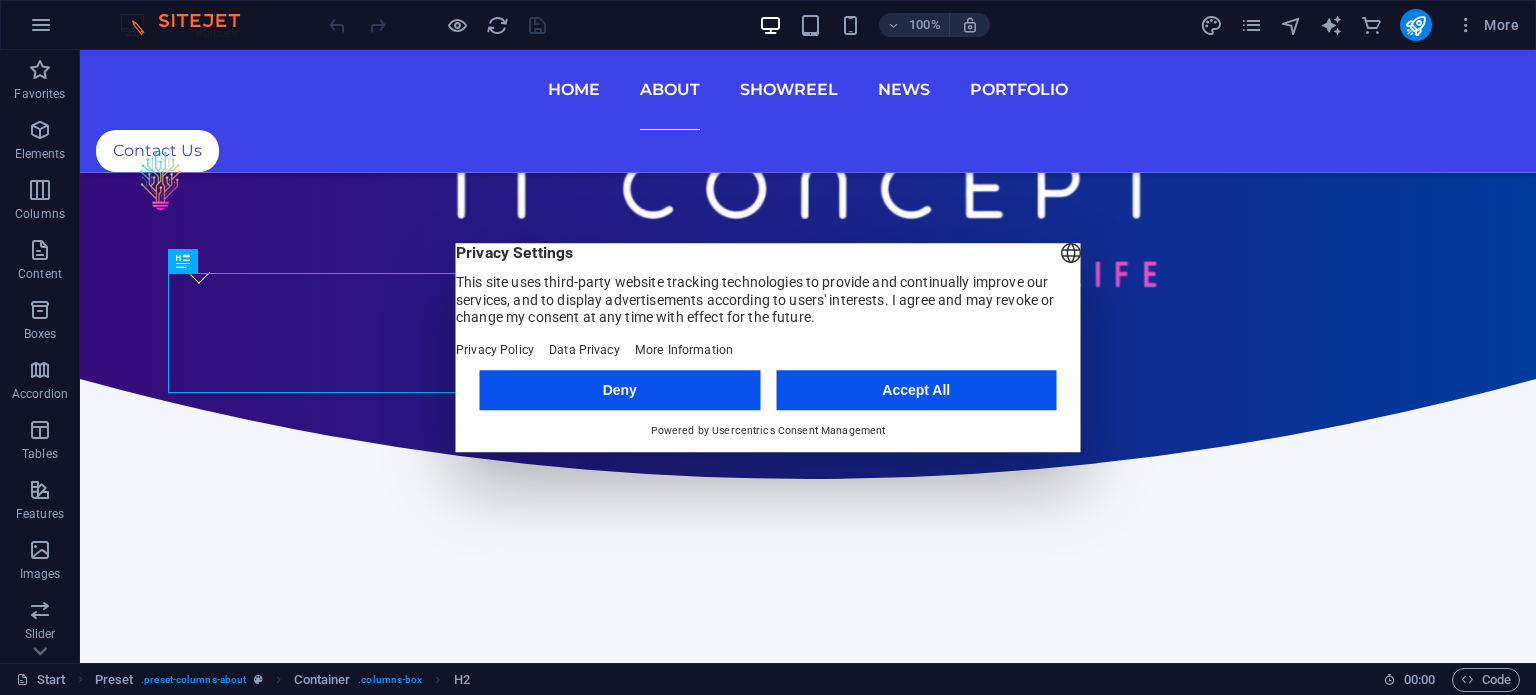 click on "Accept All" at bounding box center (916, 390) 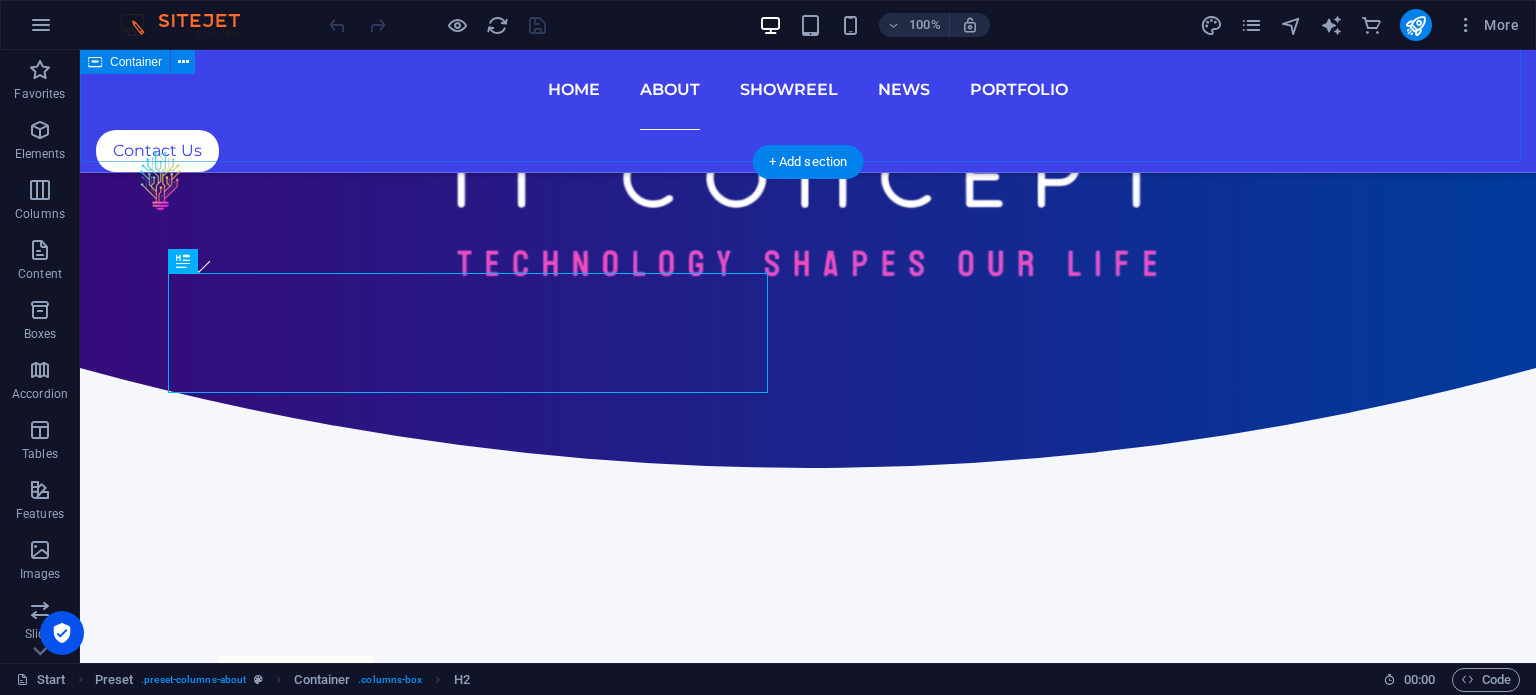 scroll, scrollTop: 920, scrollLeft: 0, axis: vertical 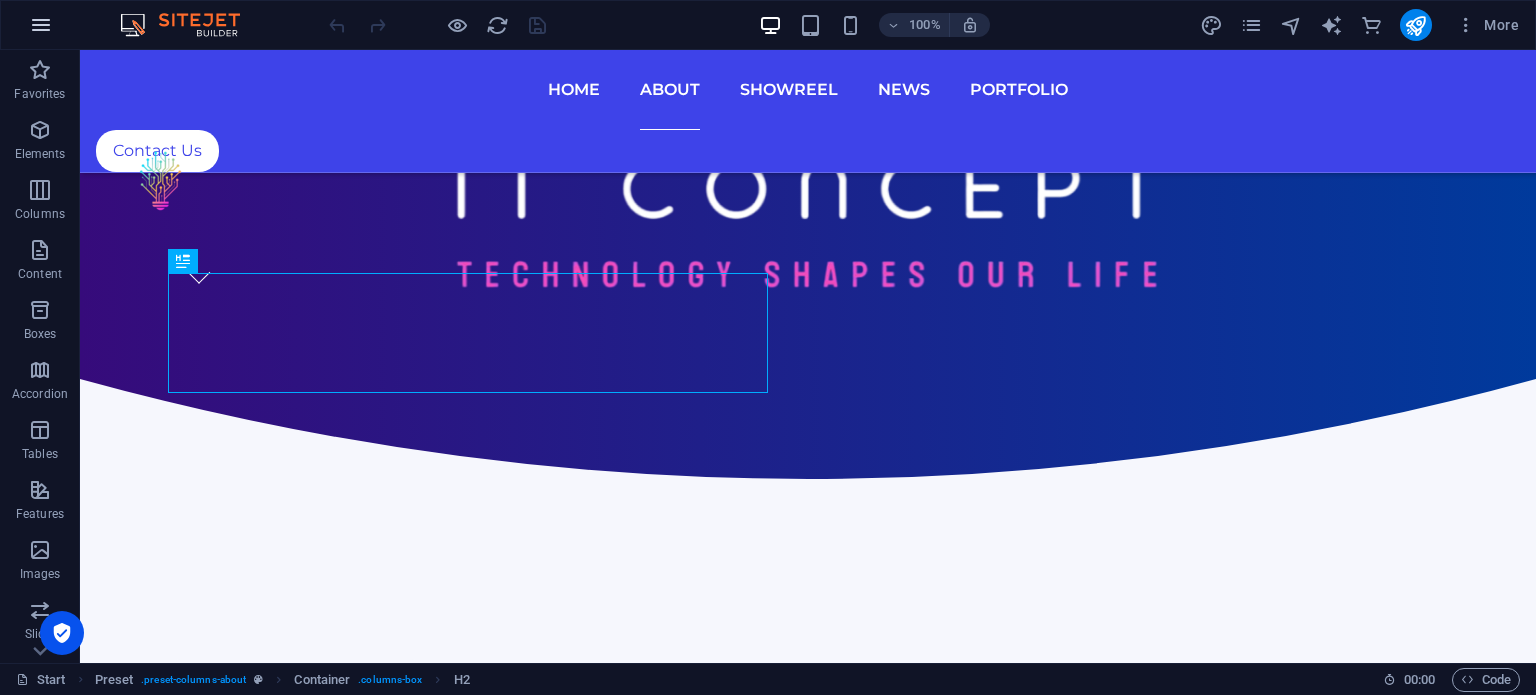 click at bounding box center [41, 25] 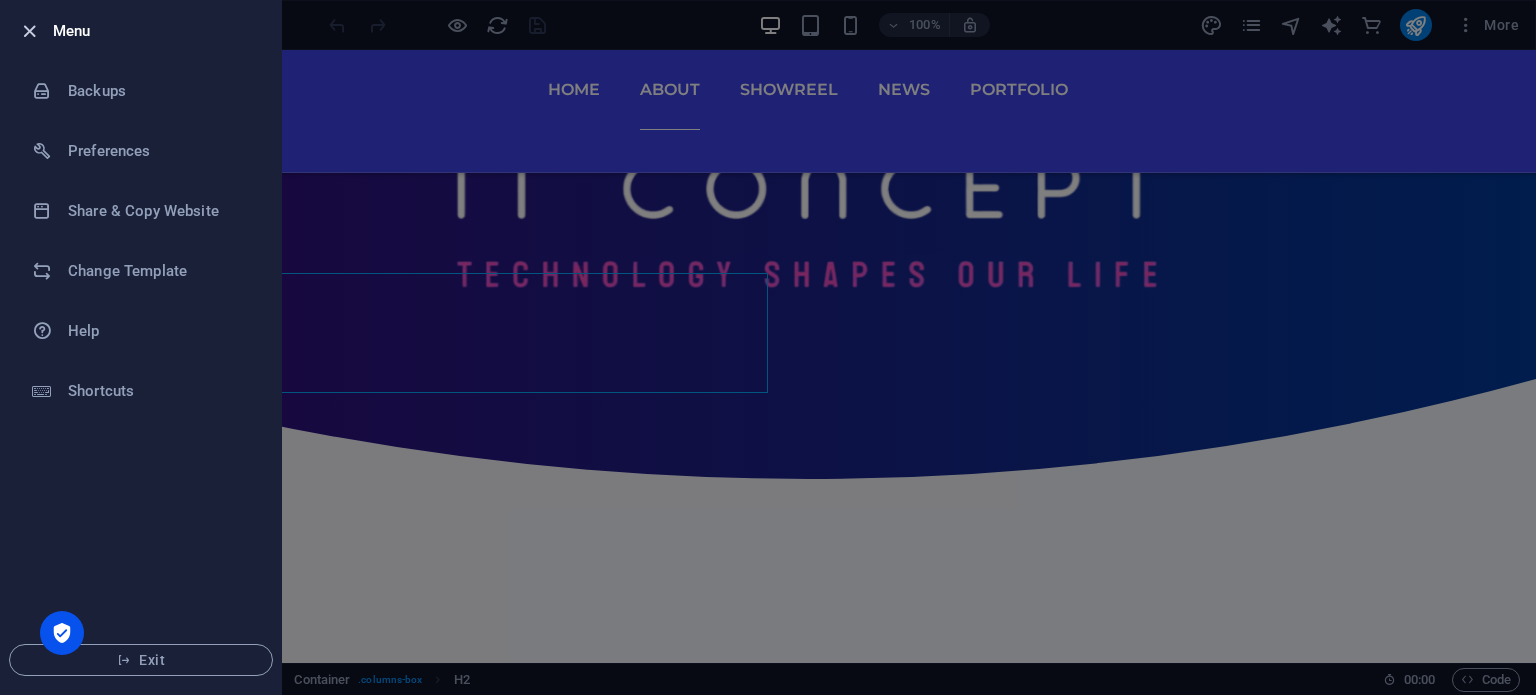 click at bounding box center [29, 31] 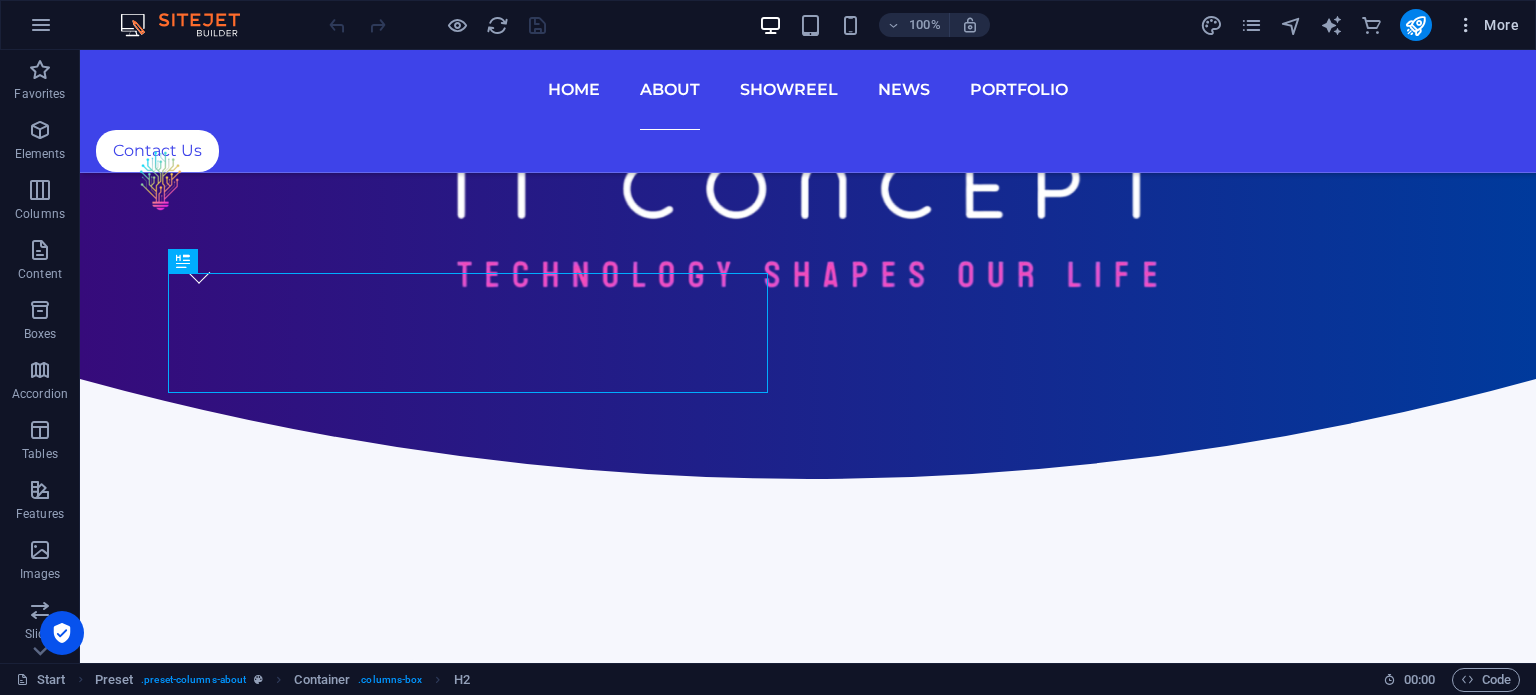 click at bounding box center [1466, 25] 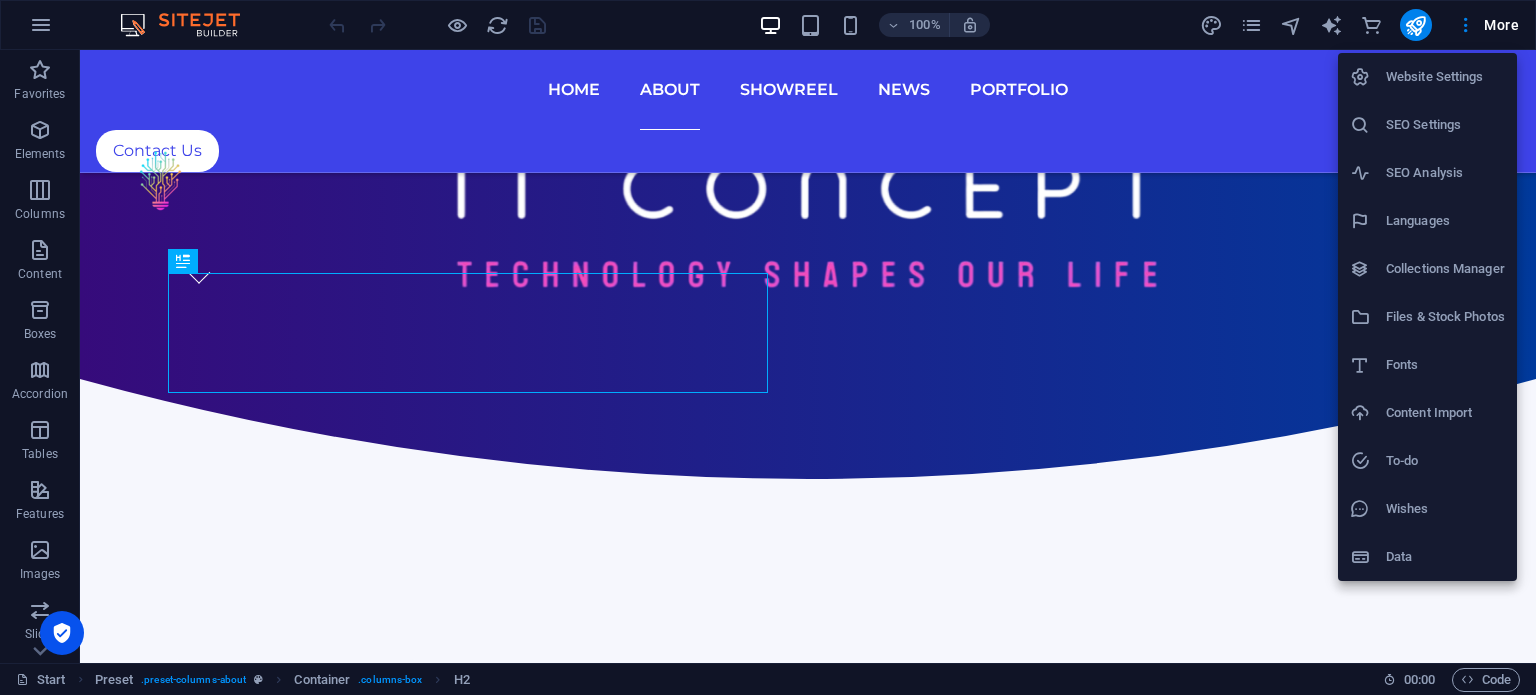 click at bounding box center [768, 347] 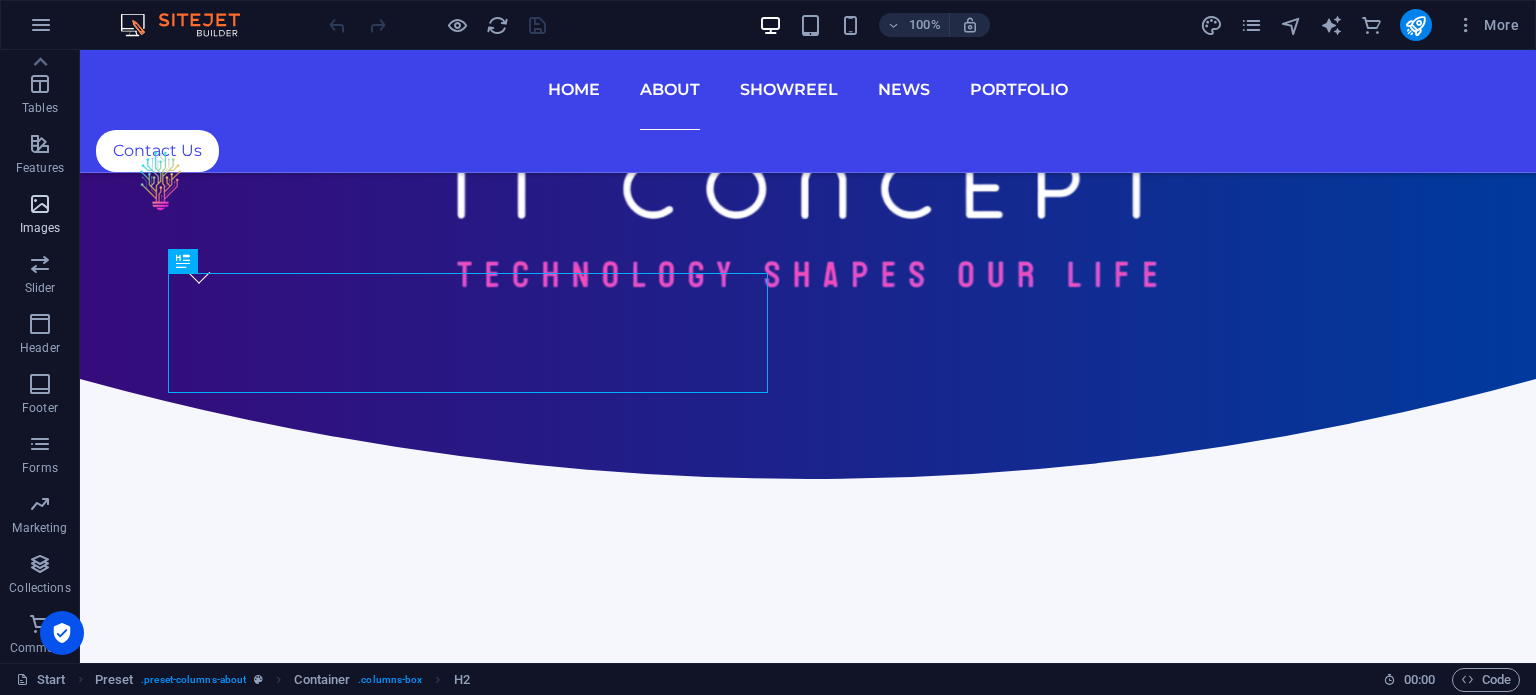 scroll, scrollTop: 0, scrollLeft: 0, axis: both 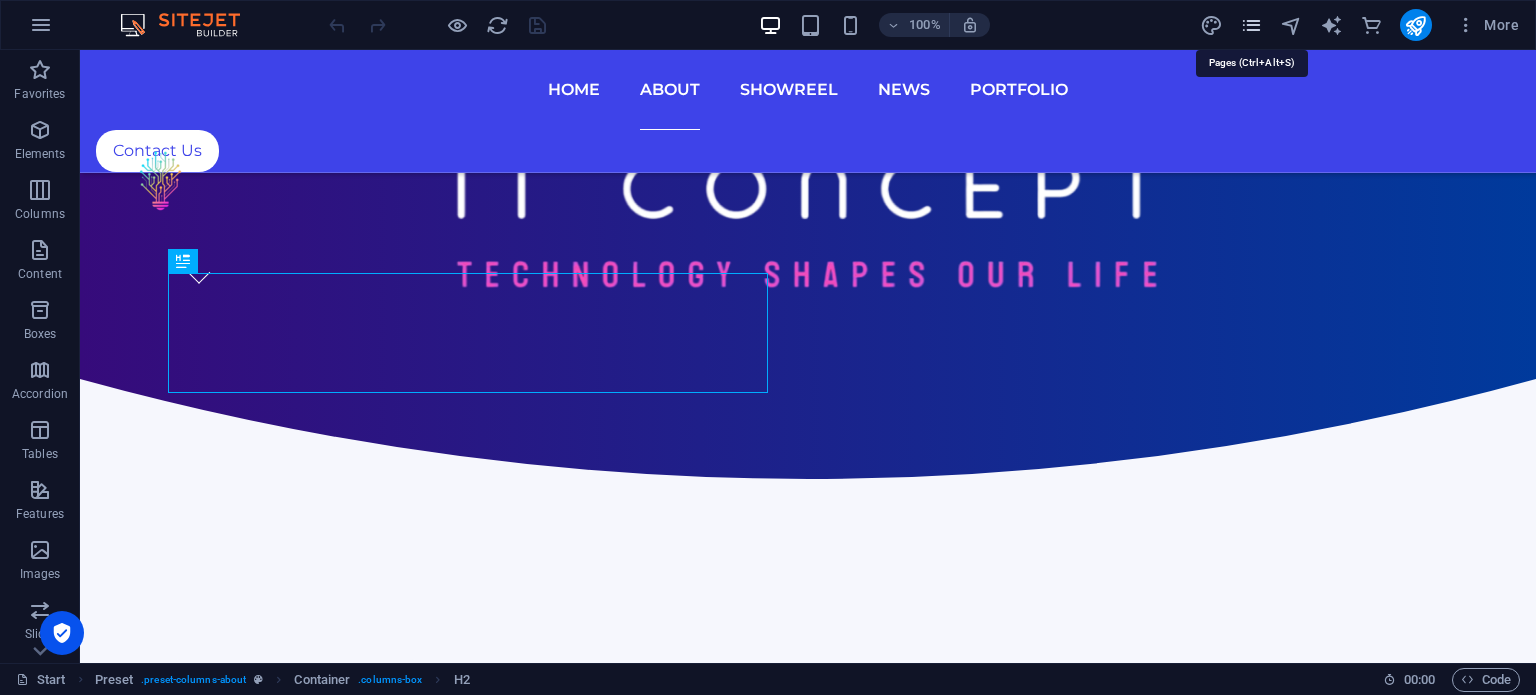 click at bounding box center [1251, 25] 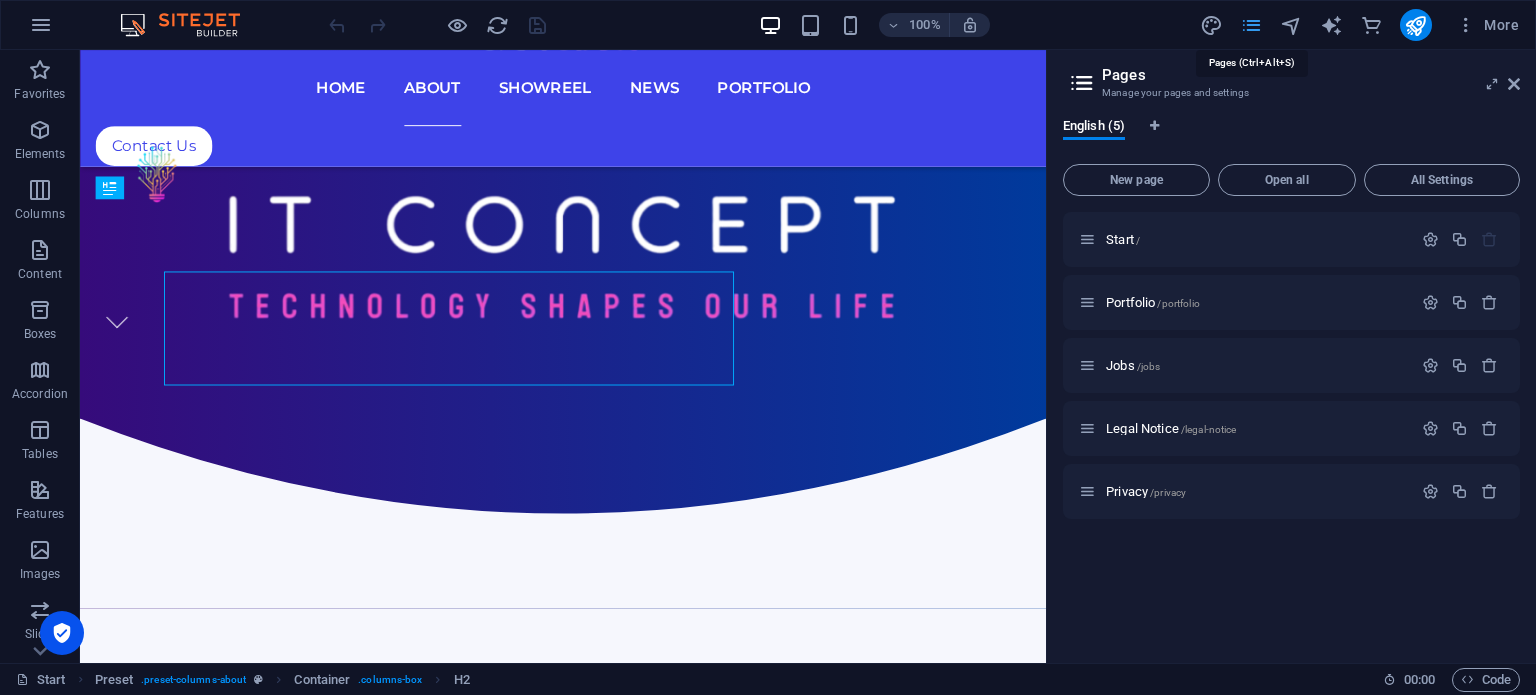 scroll, scrollTop: 910, scrollLeft: 0, axis: vertical 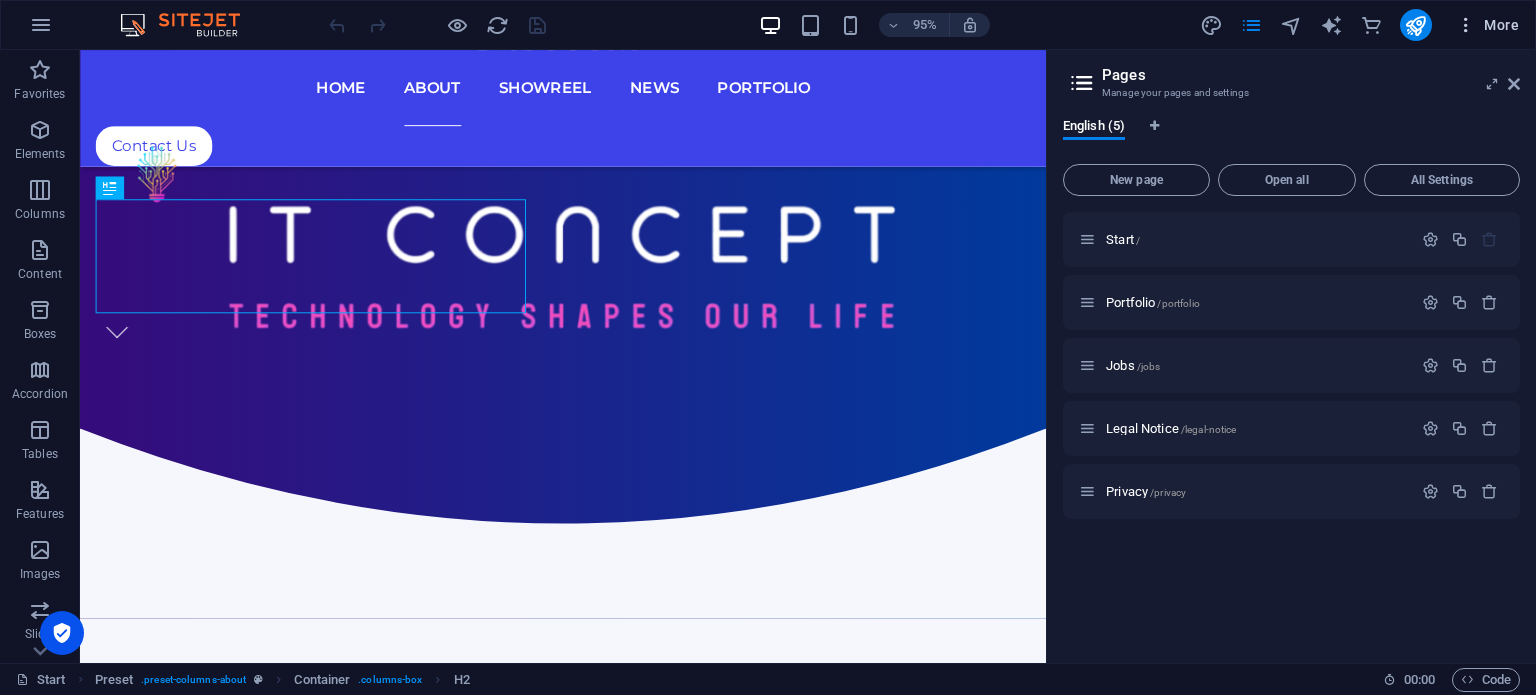 click at bounding box center (1466, 25) 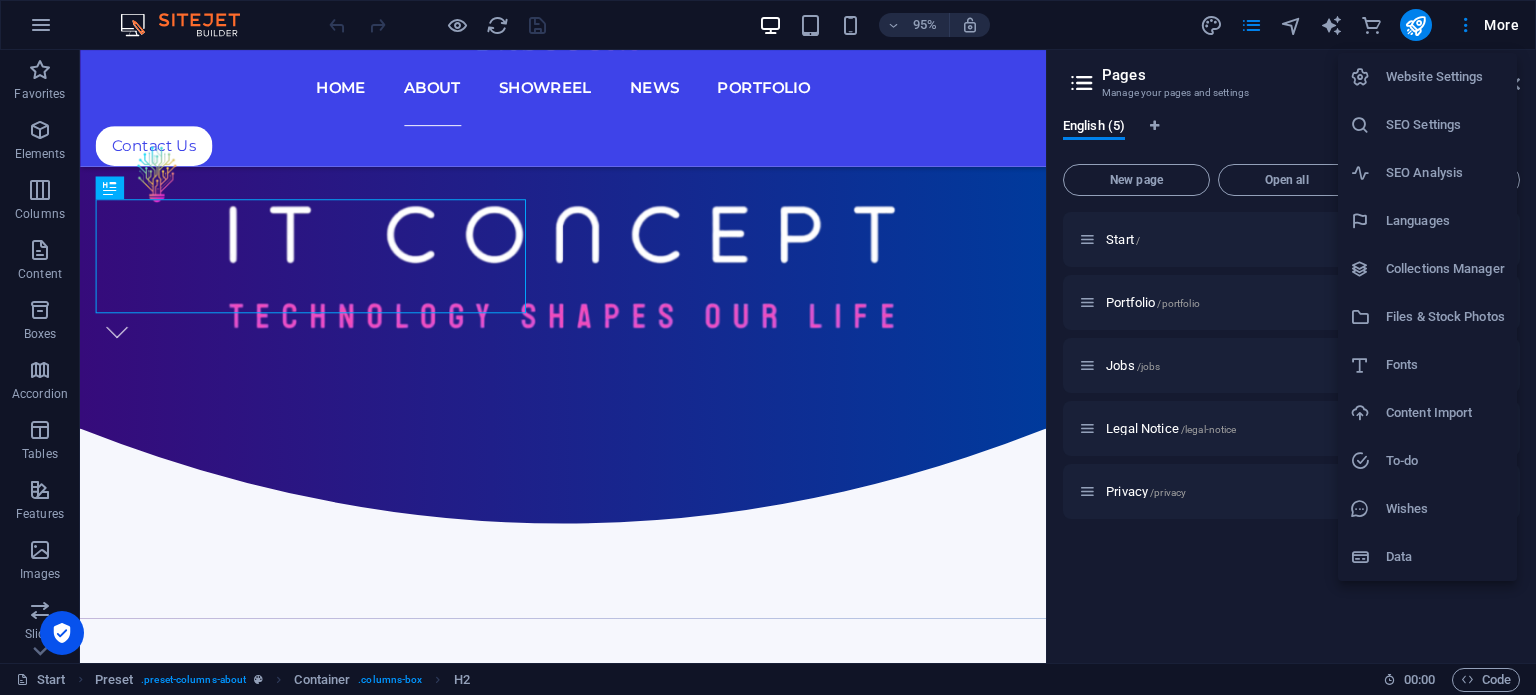 click on "Website Settings" at bounding box center (1445, 77) 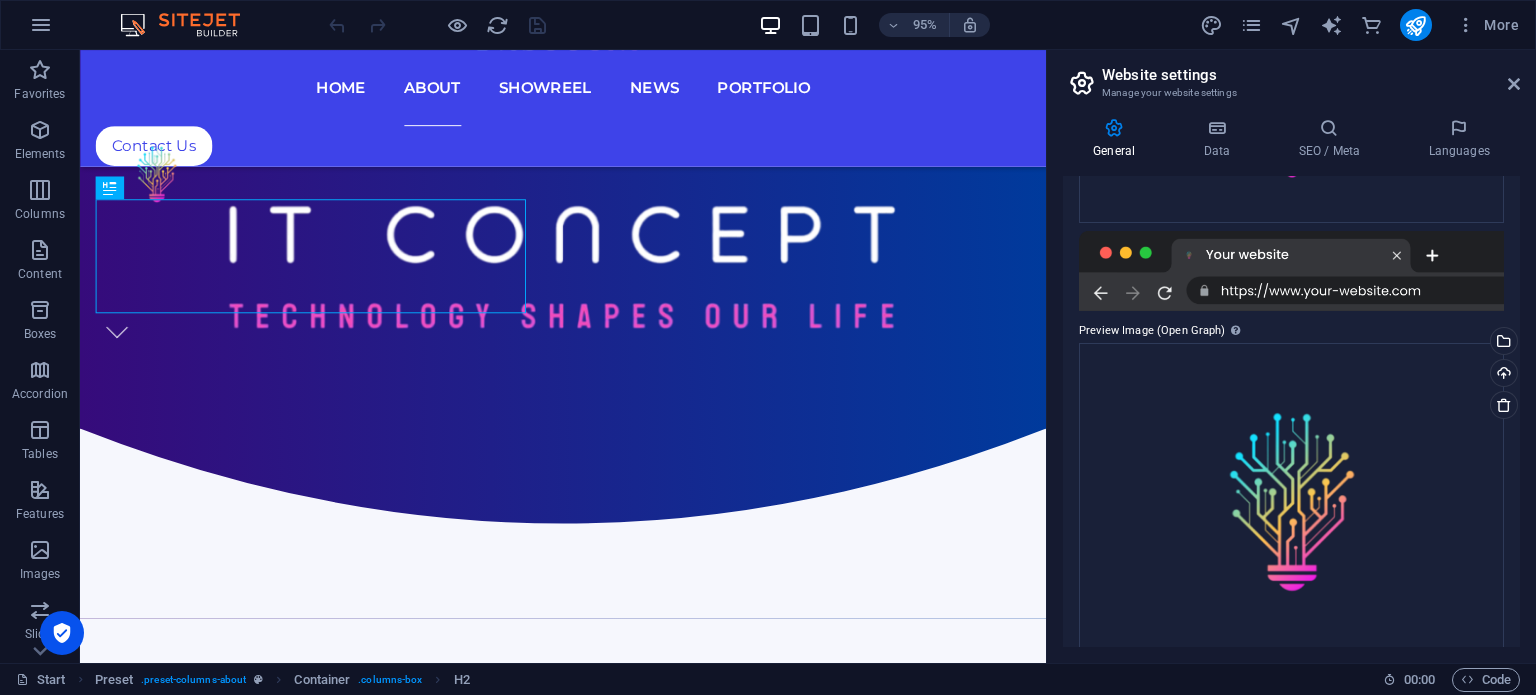 scroll, scrollTop: 400, scrollLeft: 0, axis: vertical 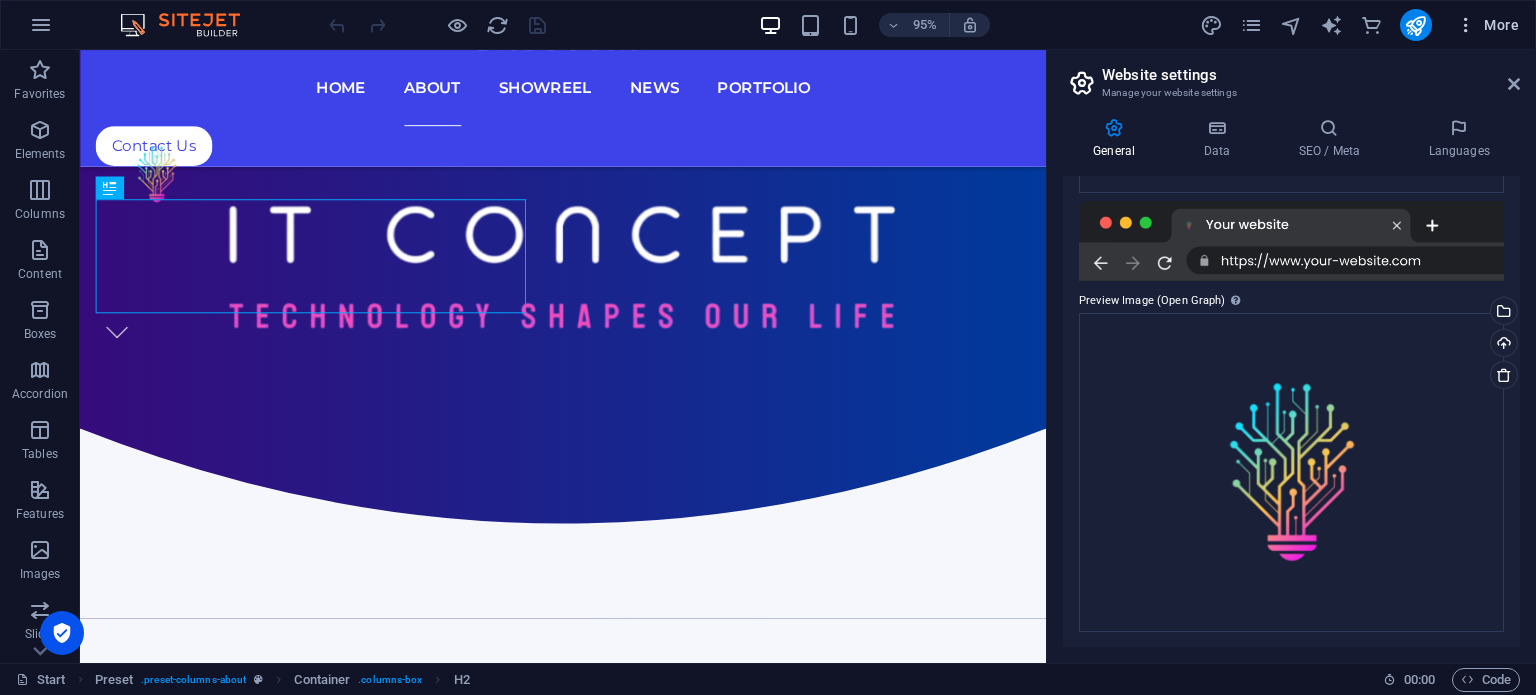 click at bounding box center (1466, 25) 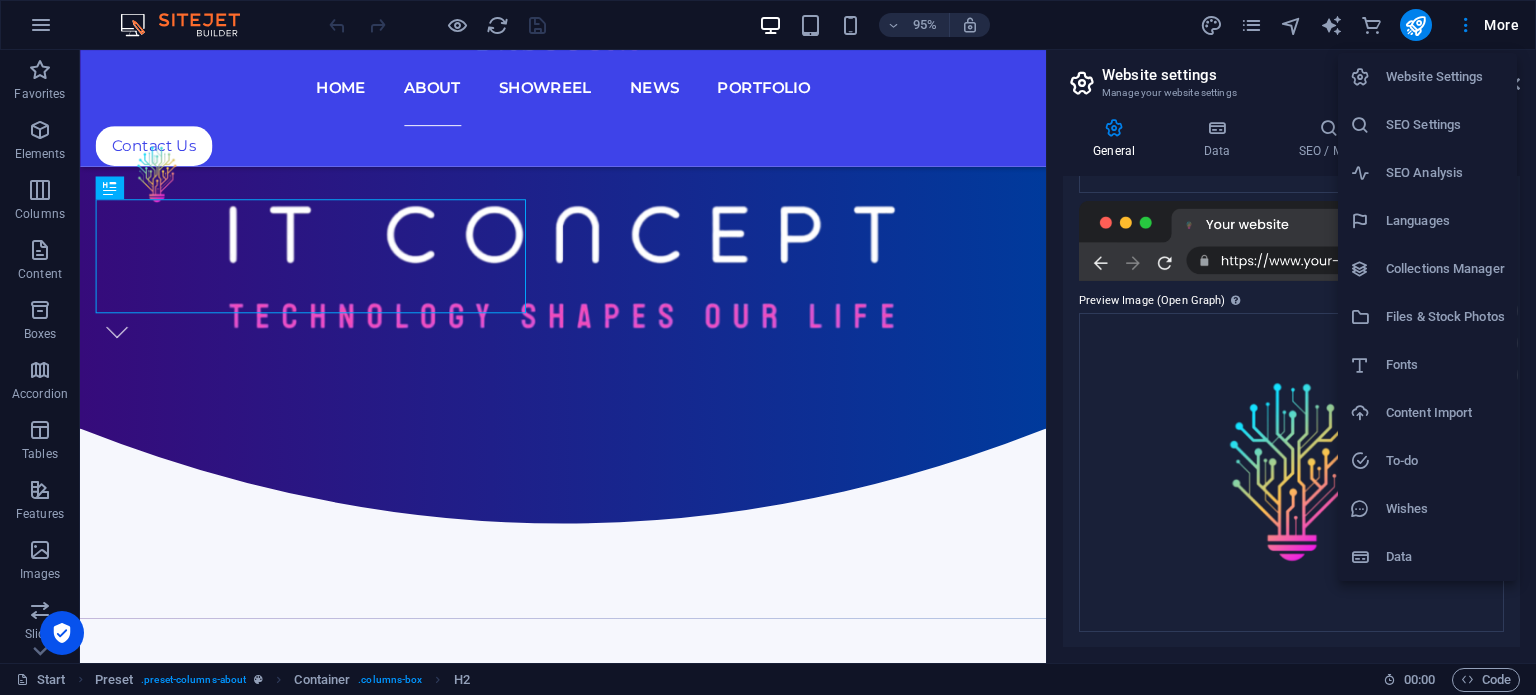 click on "Collections Manager" at bounding box center (1445, 269) 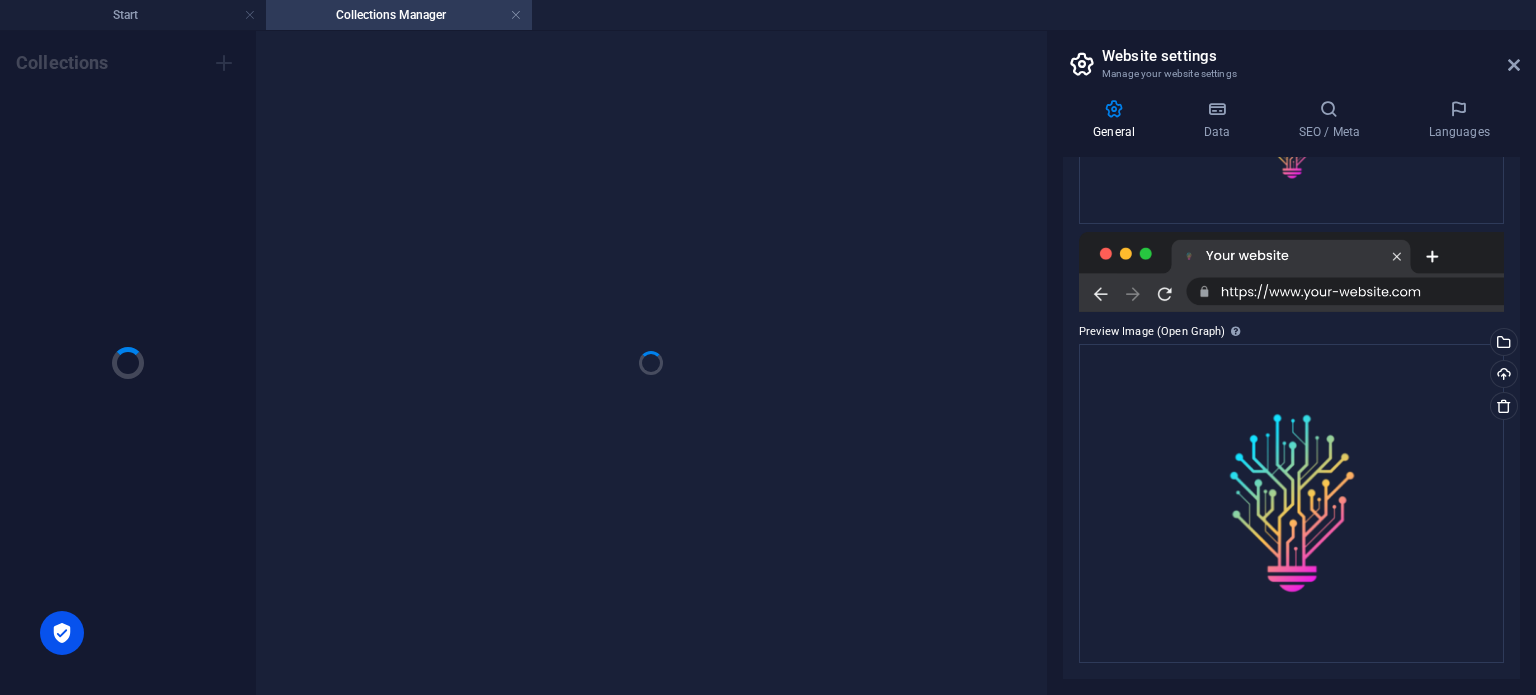 scroll, scrollTop: 0, scrollLeft: 0, axis: both 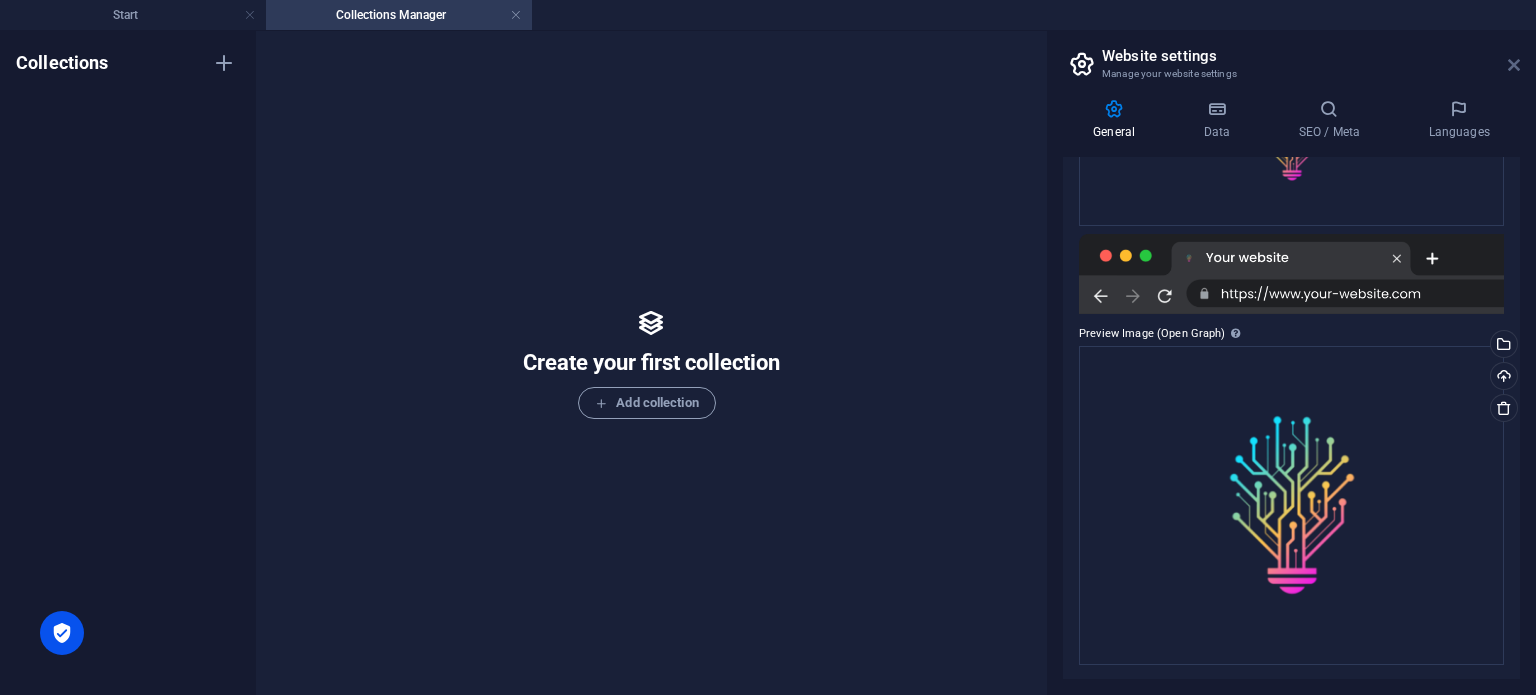 click at bounding box center [1514, 65] 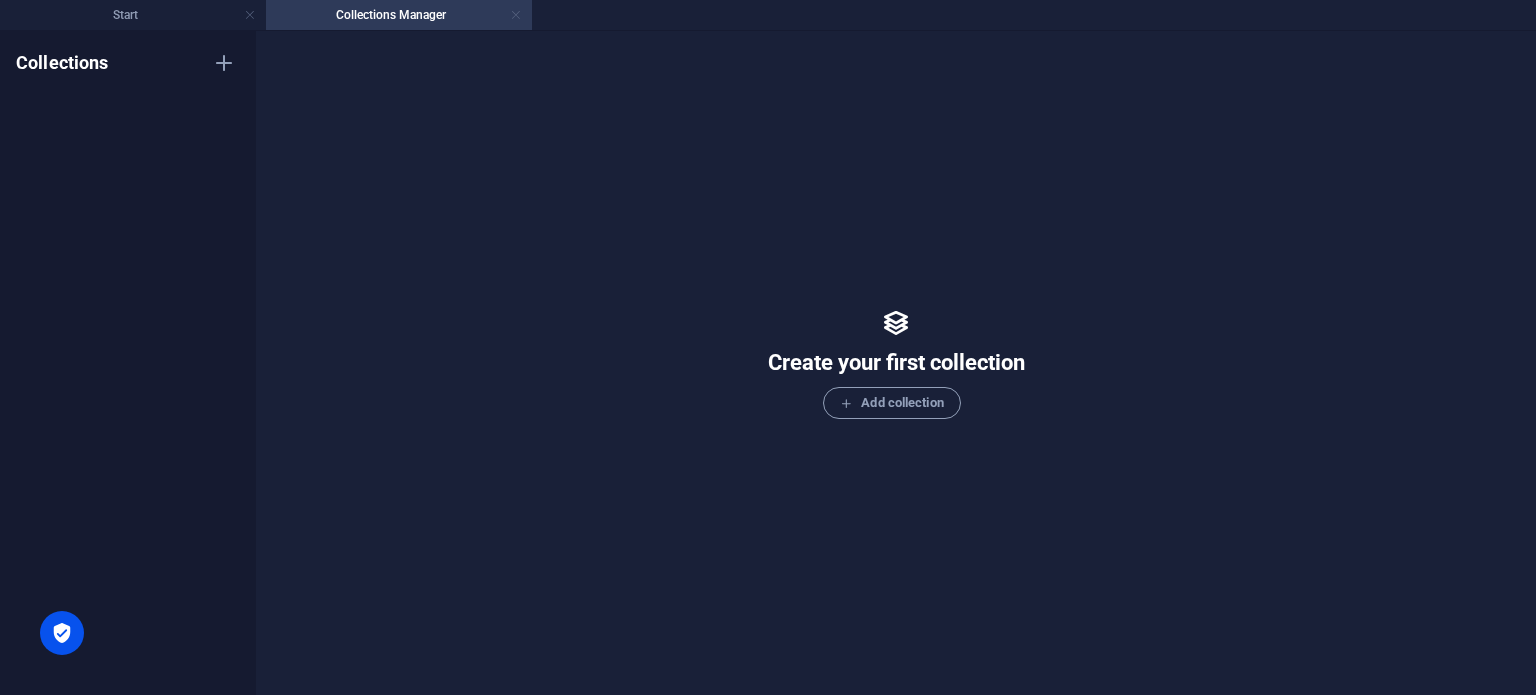 click at bounding box center (516, 15) 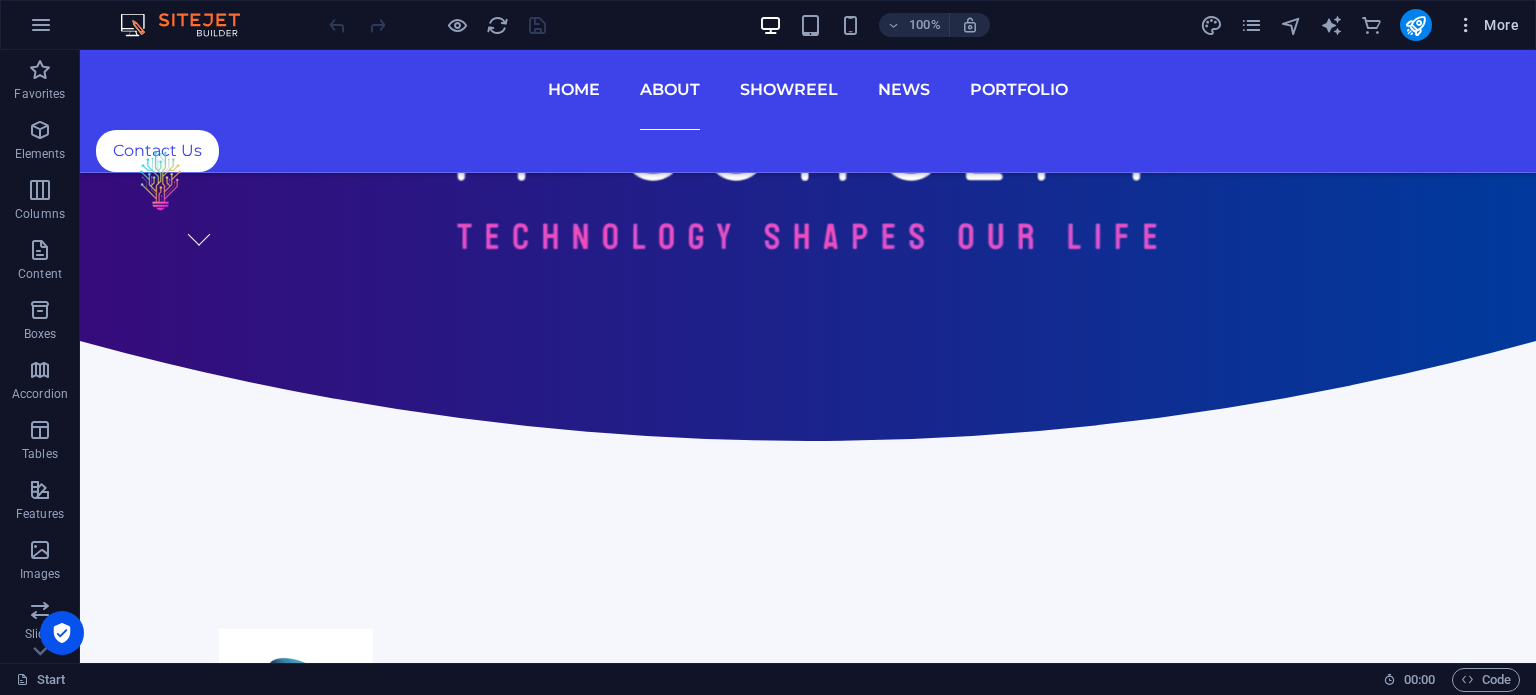 click on "More" at bounding box center [1487, 25] 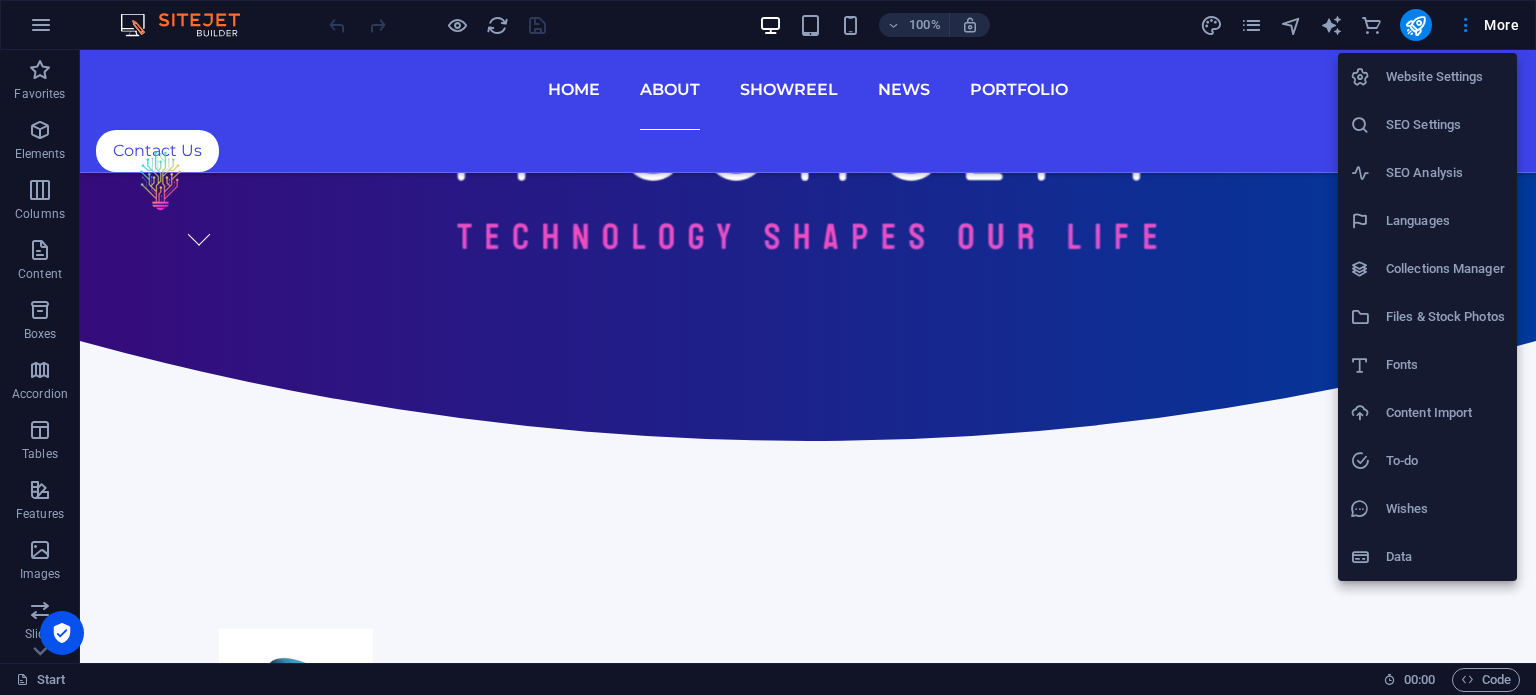 click on "Files & Stock Photos" at bounding box center [1427, 317] 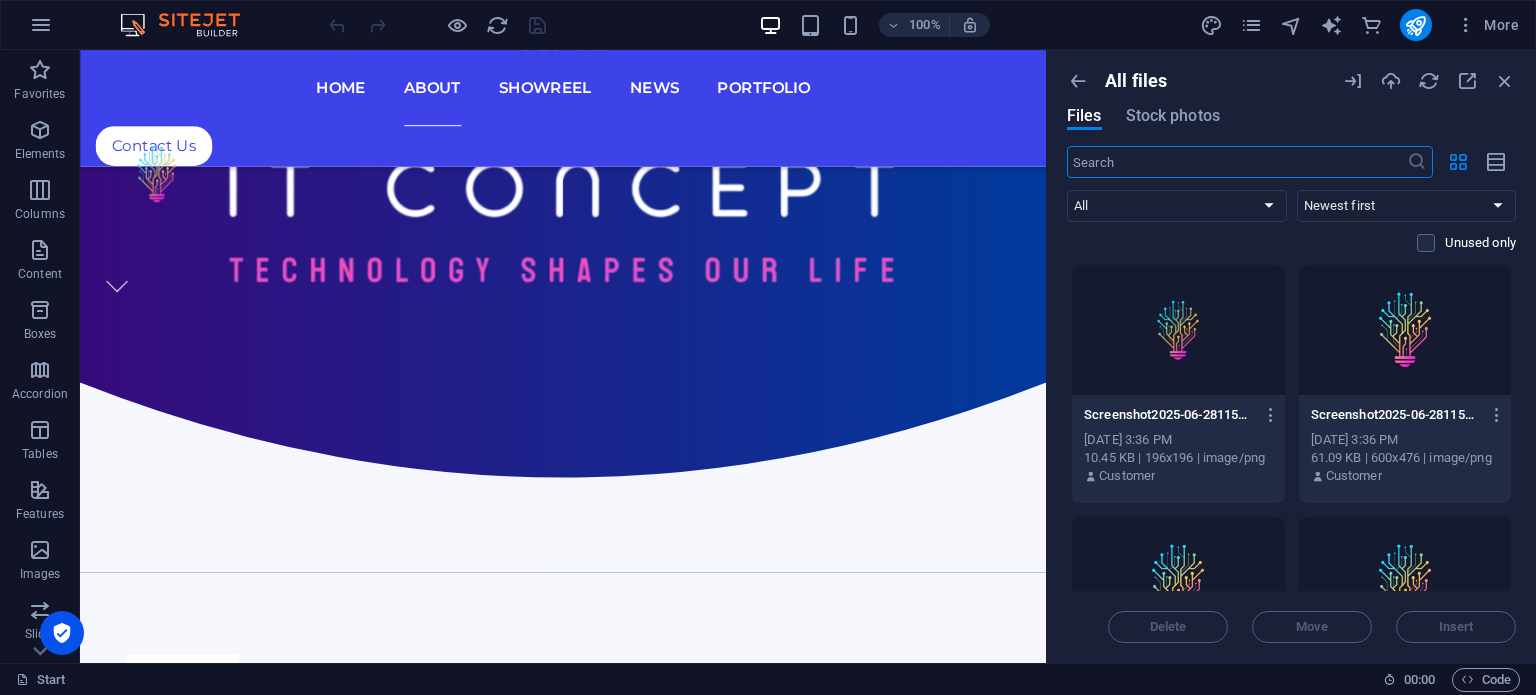 scroll, scrollTop: 987, scrollLeft: 0, axis: vertical 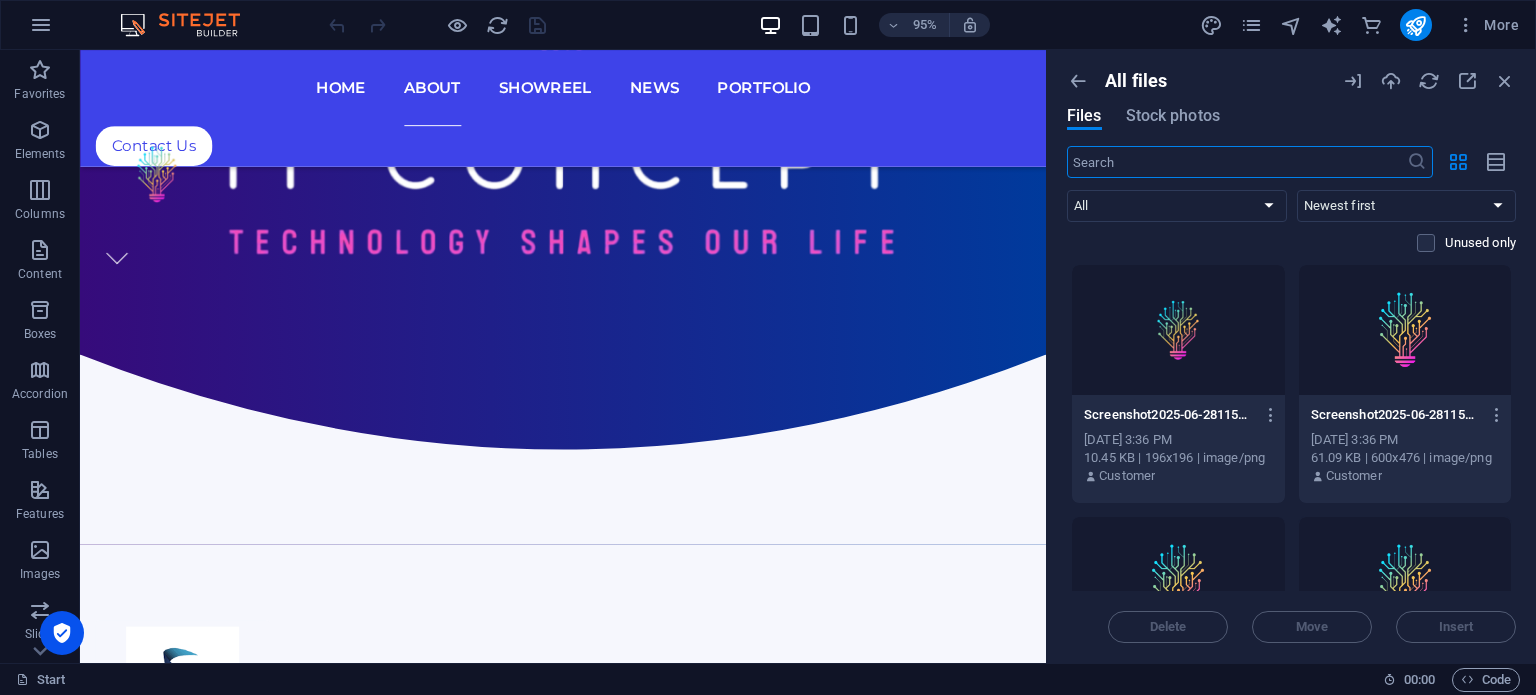 click on "All files" at bounding box center (1136, 81) 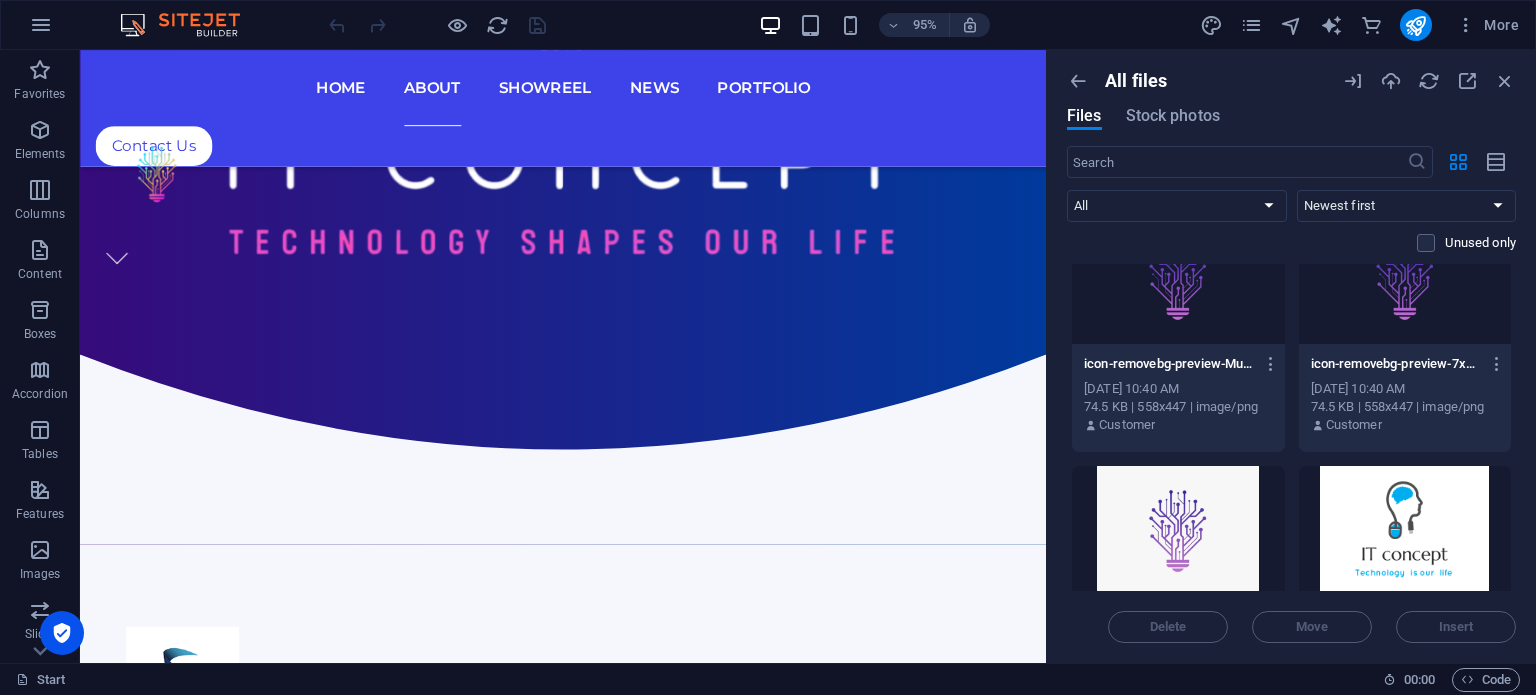 scroll, scrollTop: 4952, scrollLeft: 0, axis: vertical 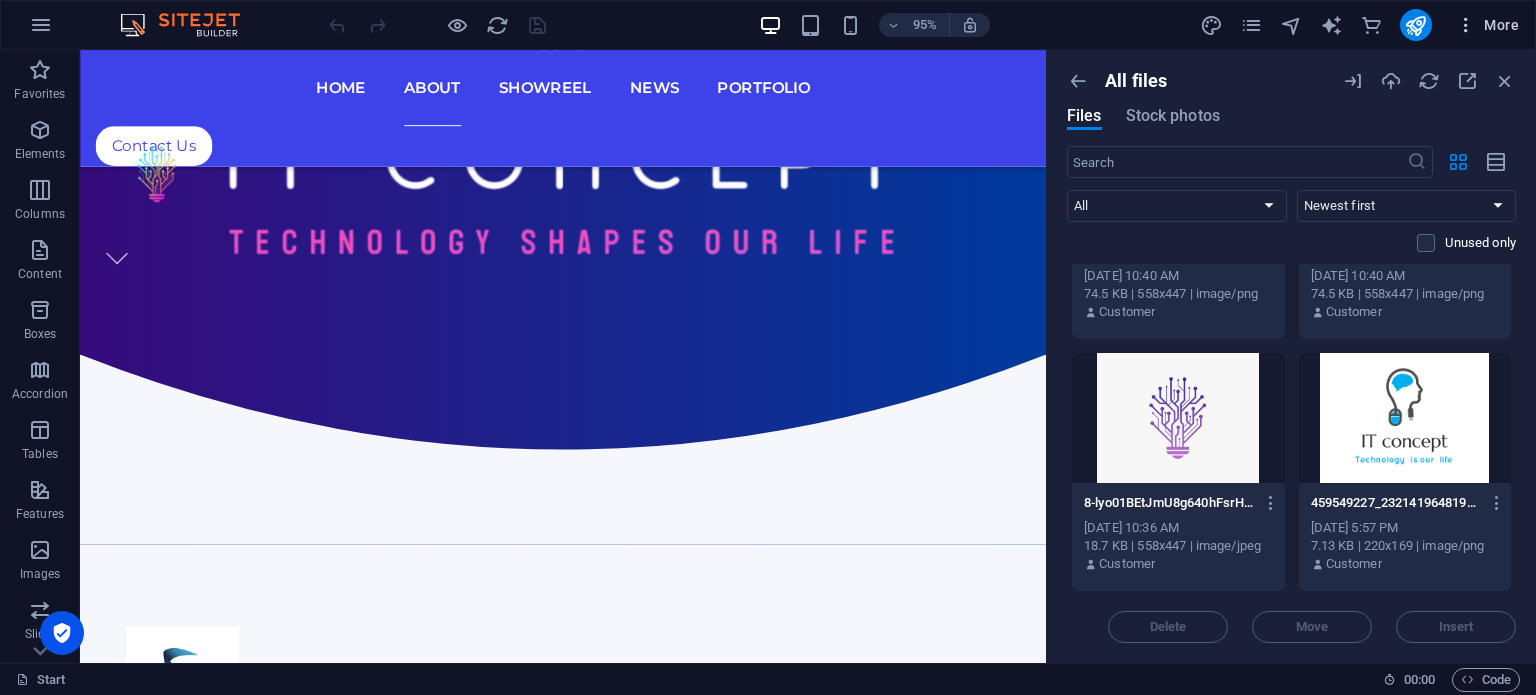 click on "More" at bounding box center [1487, 25] 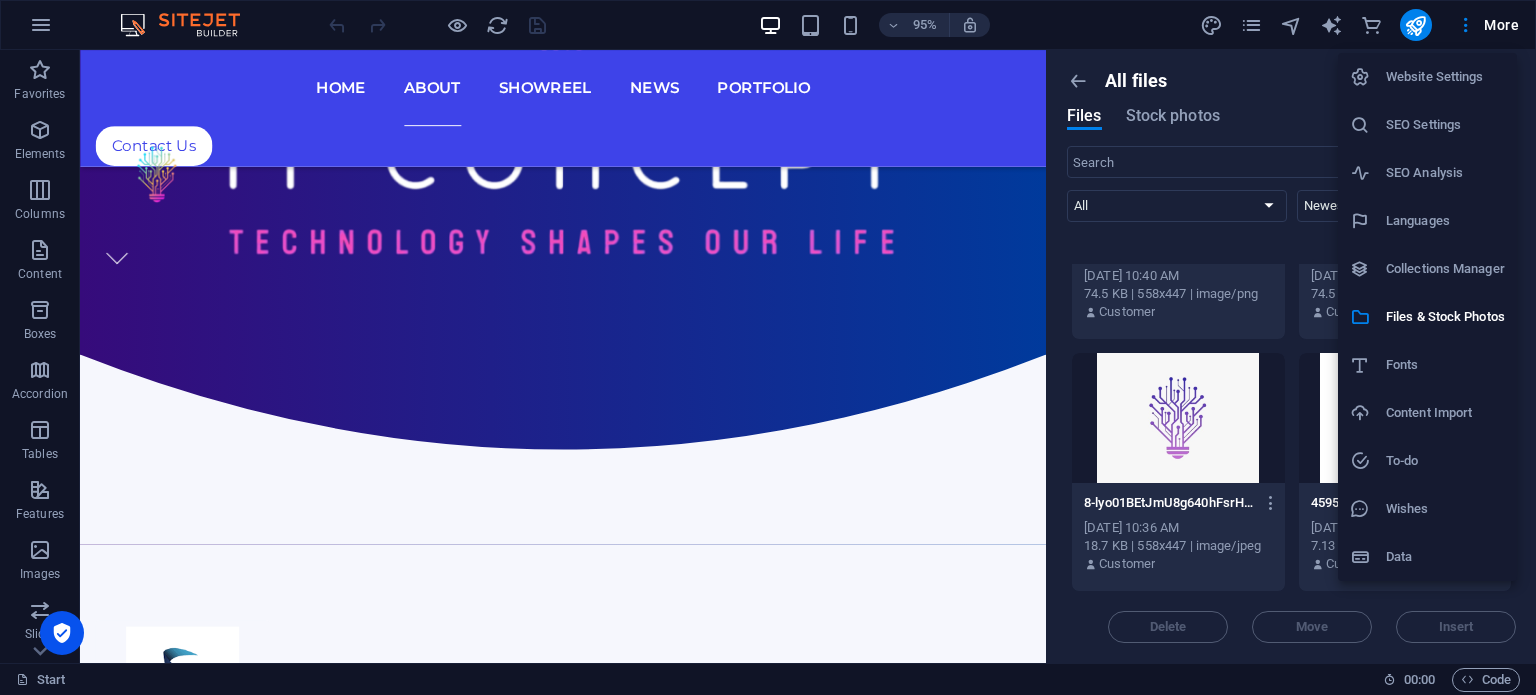click on "Data" at bounding box center (1445, 557) 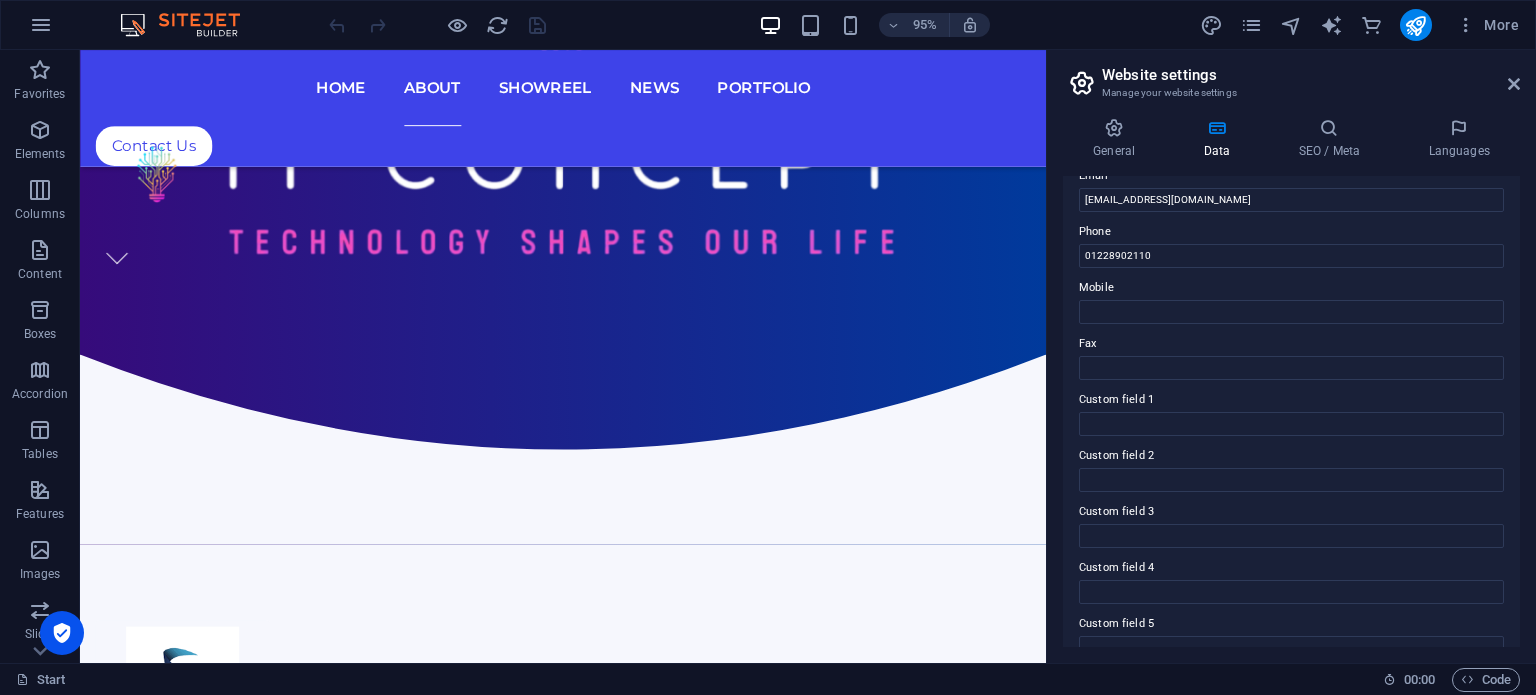 scroll, scrollTop: 488, scrollLeft: 0, axis: vertical 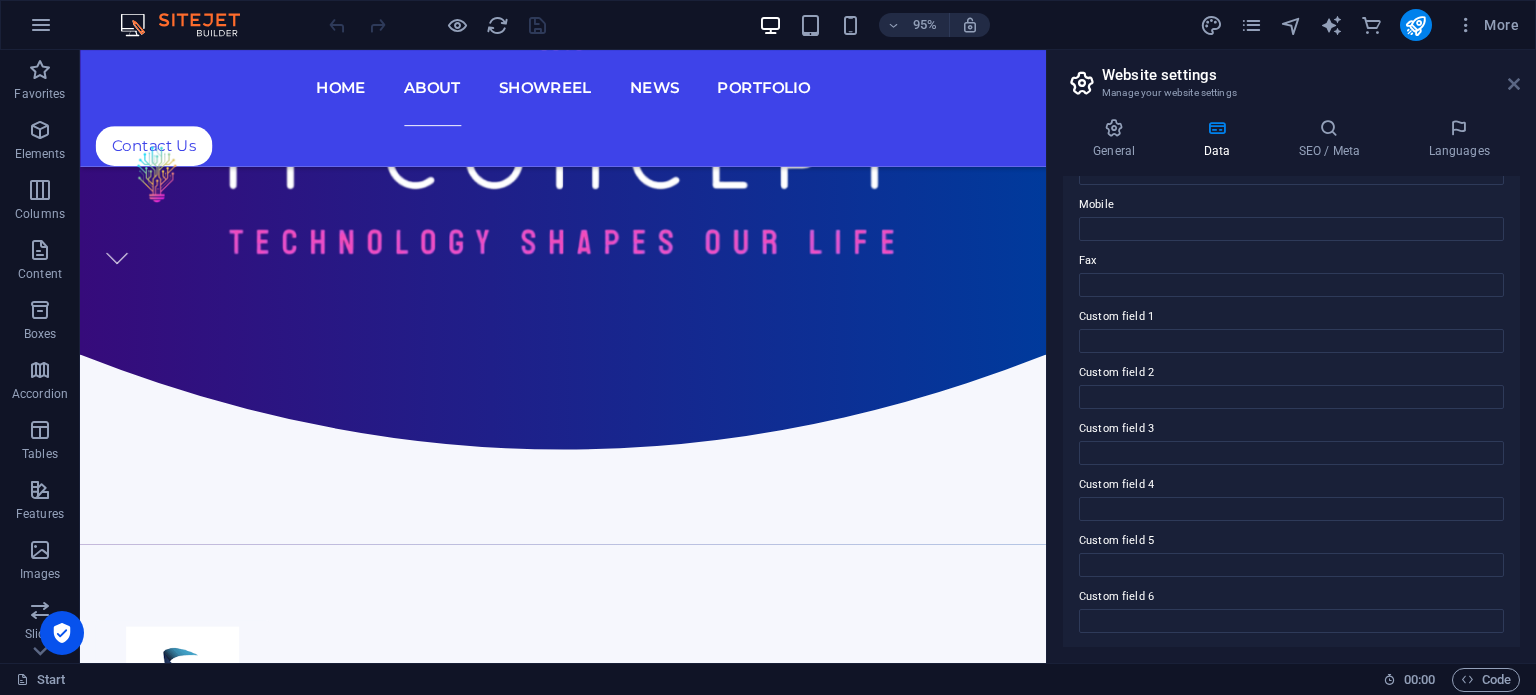 click at bounding box center [1514, 84] 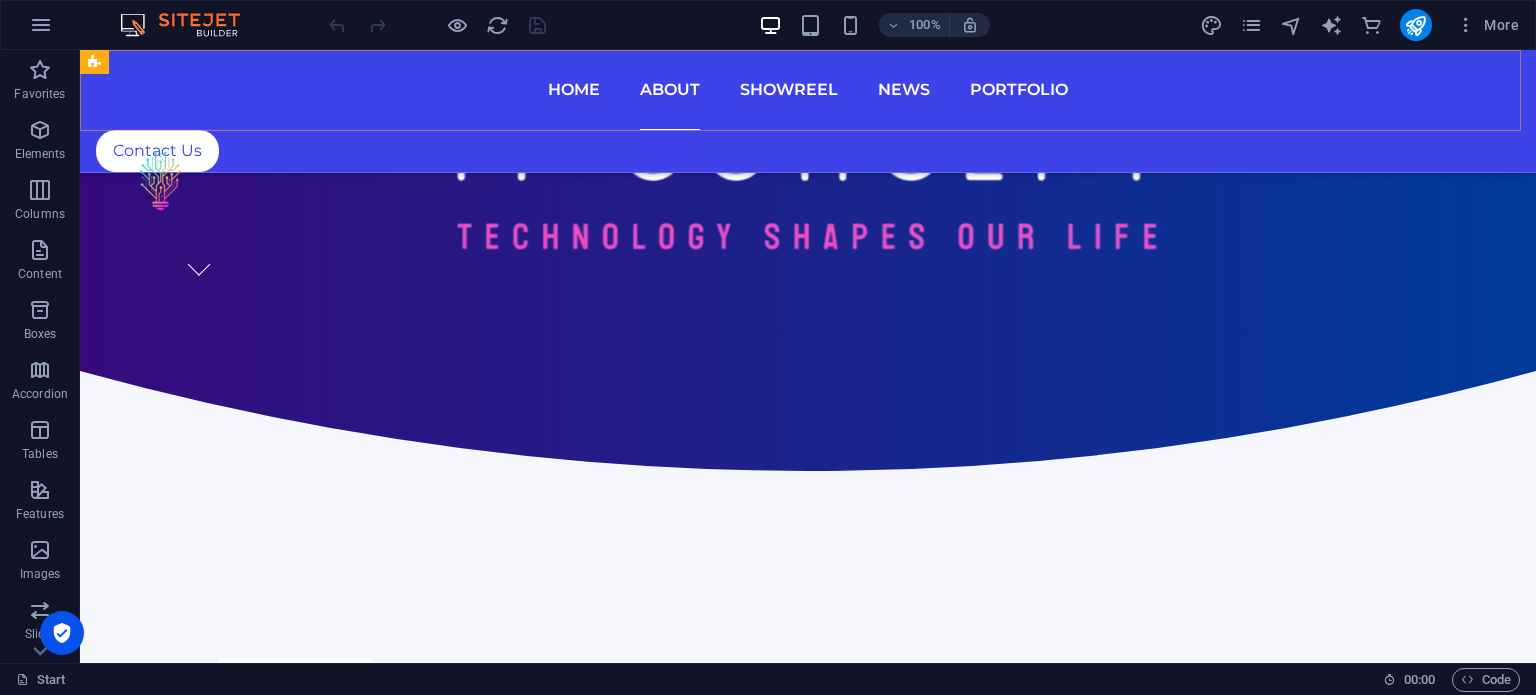 scroll, scrollTop: 958, scrollLeft: 0, axis: vertical 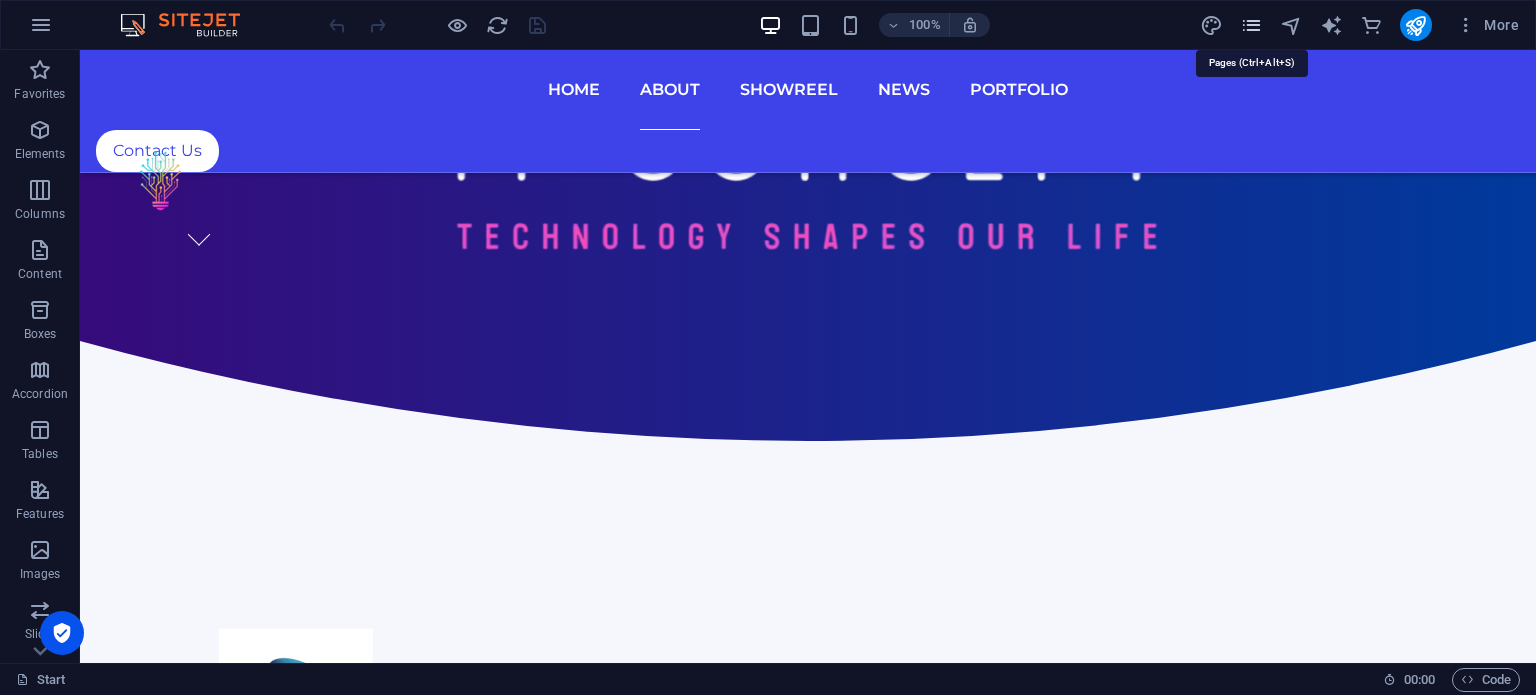 click at bounding box center [1251, 25] 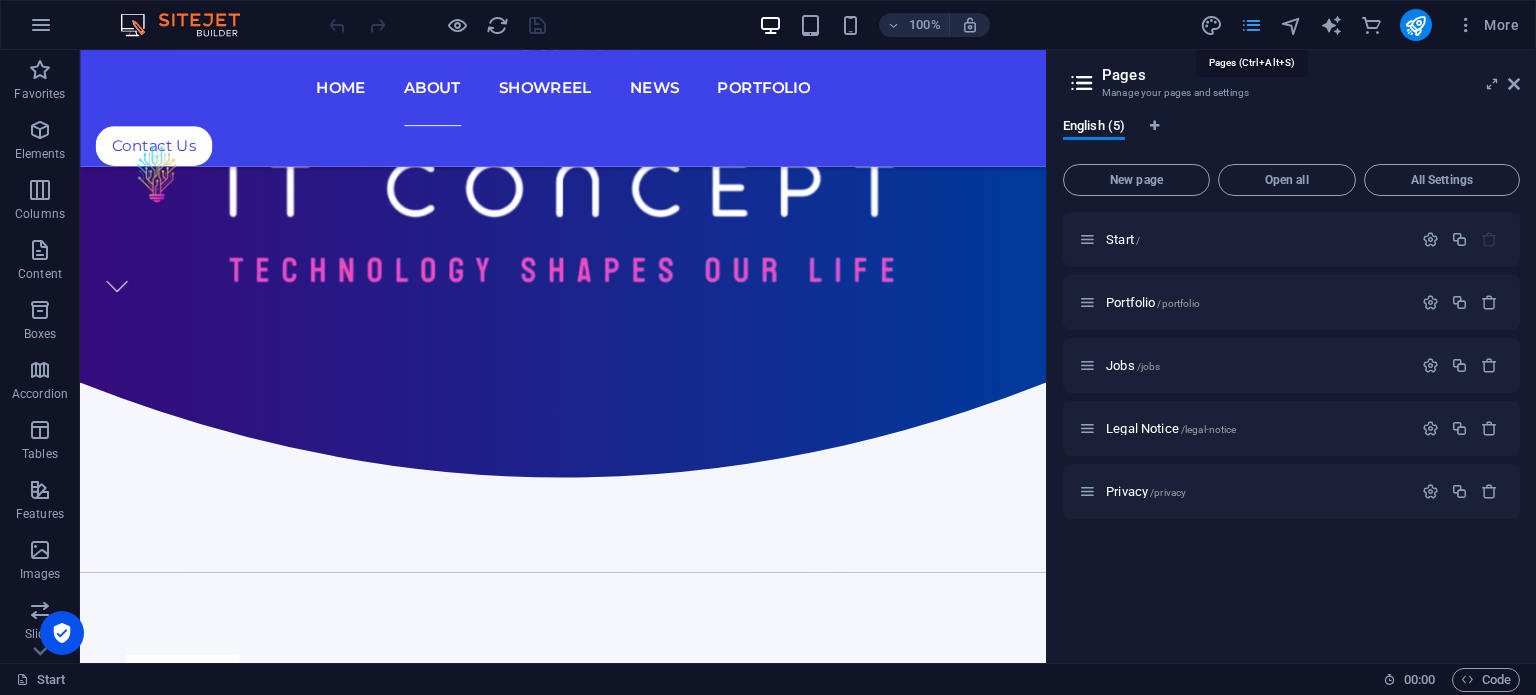 scroll, scrollTop: 987, scrollLeft: 0, axis: vertical 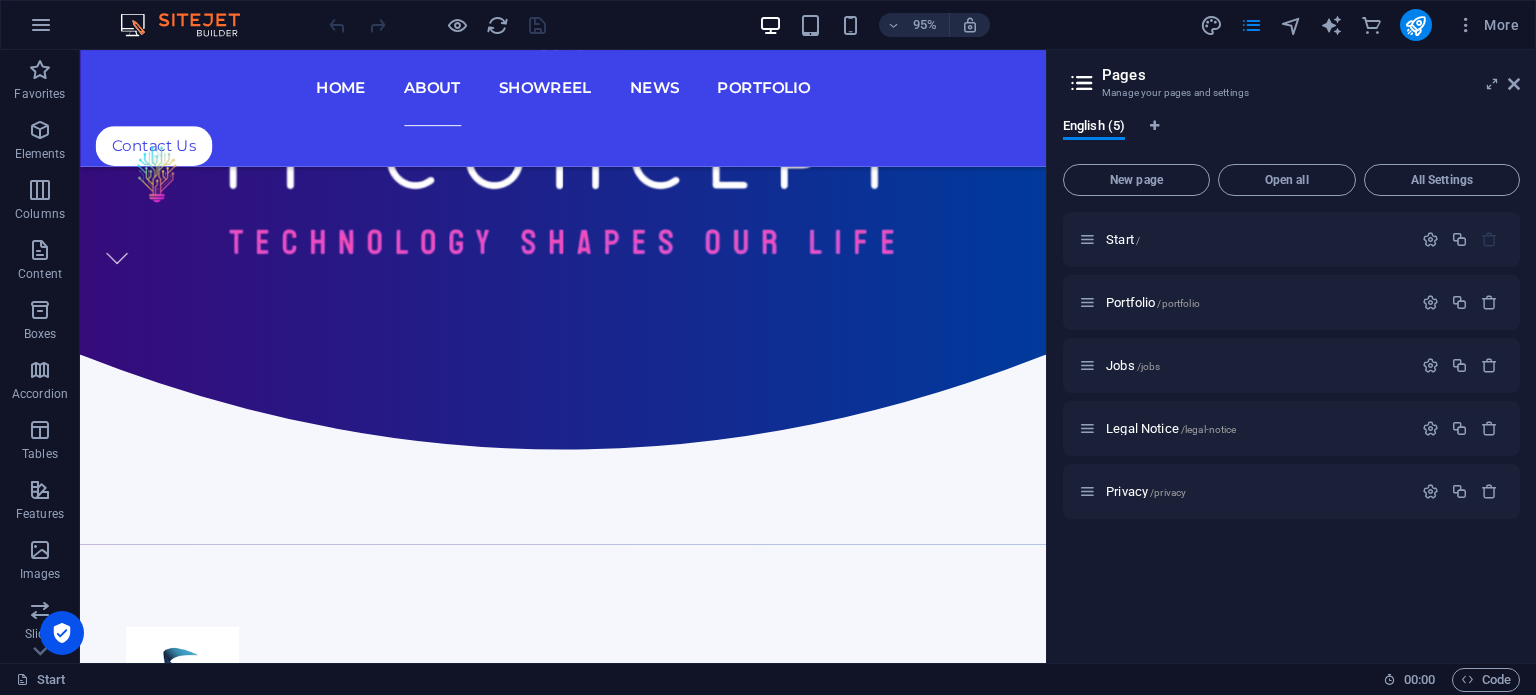 click on "Start / Portfolio /portfolio Jobs /jobs Legal Notice /legal-notice Privacy /privacy" at bounding box center [1291, 429] 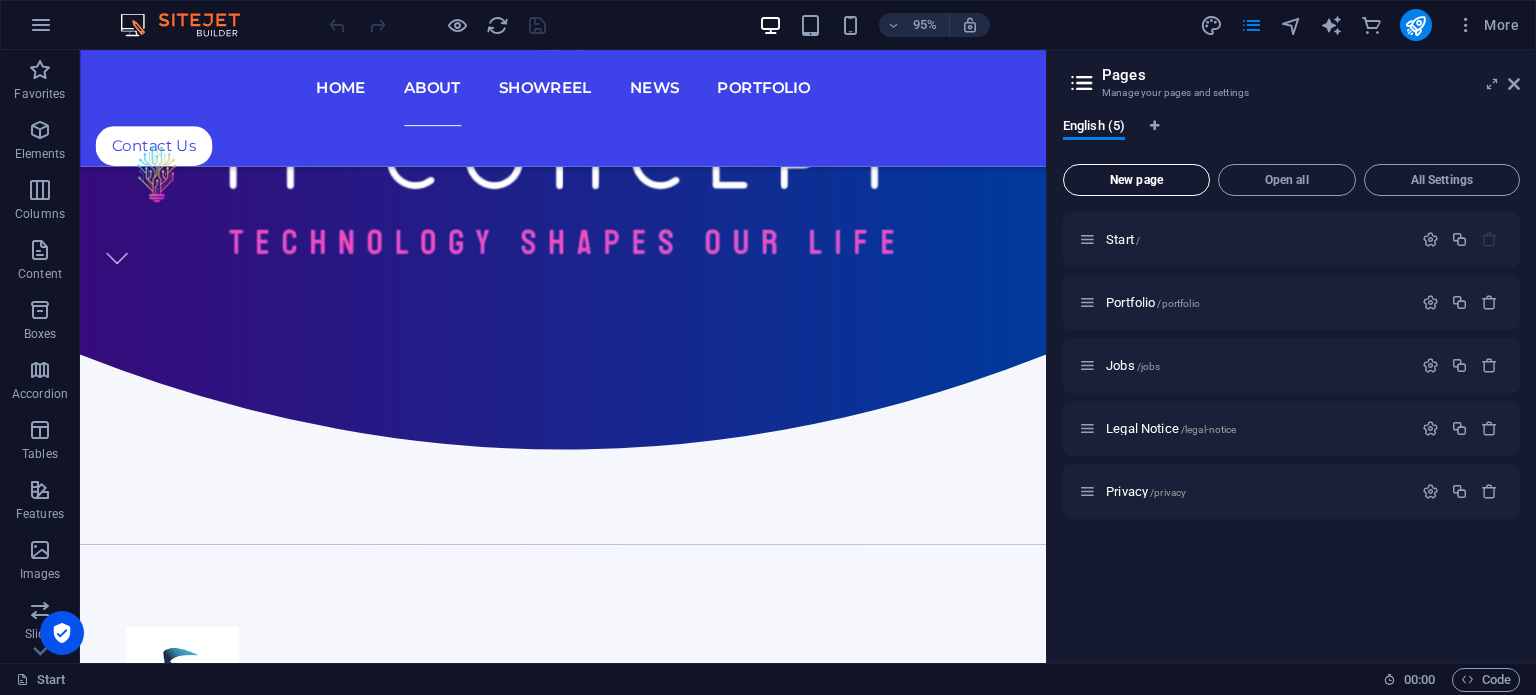 click on "New page" at bounding box center (1136, 180) 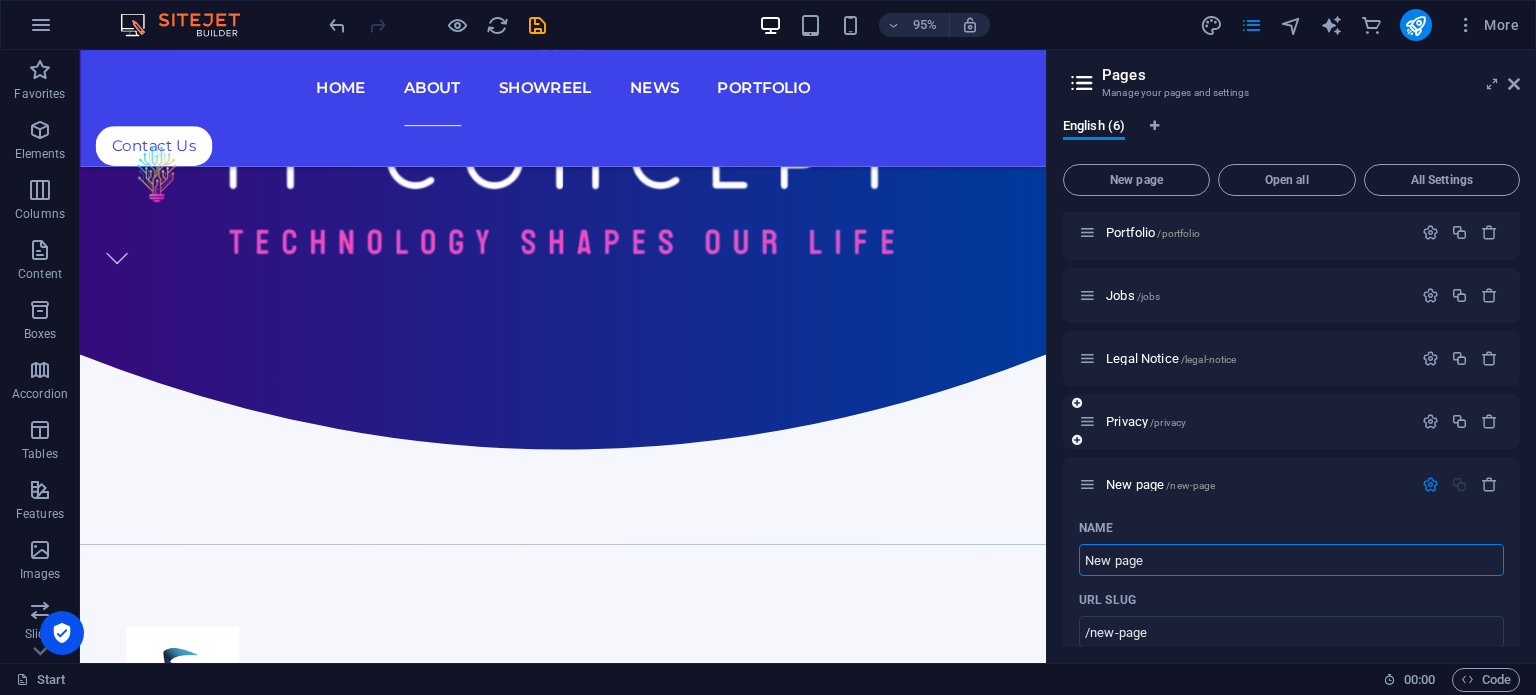 scroll, scrollTop: 200, scrollLeft: 0, axis: vertical 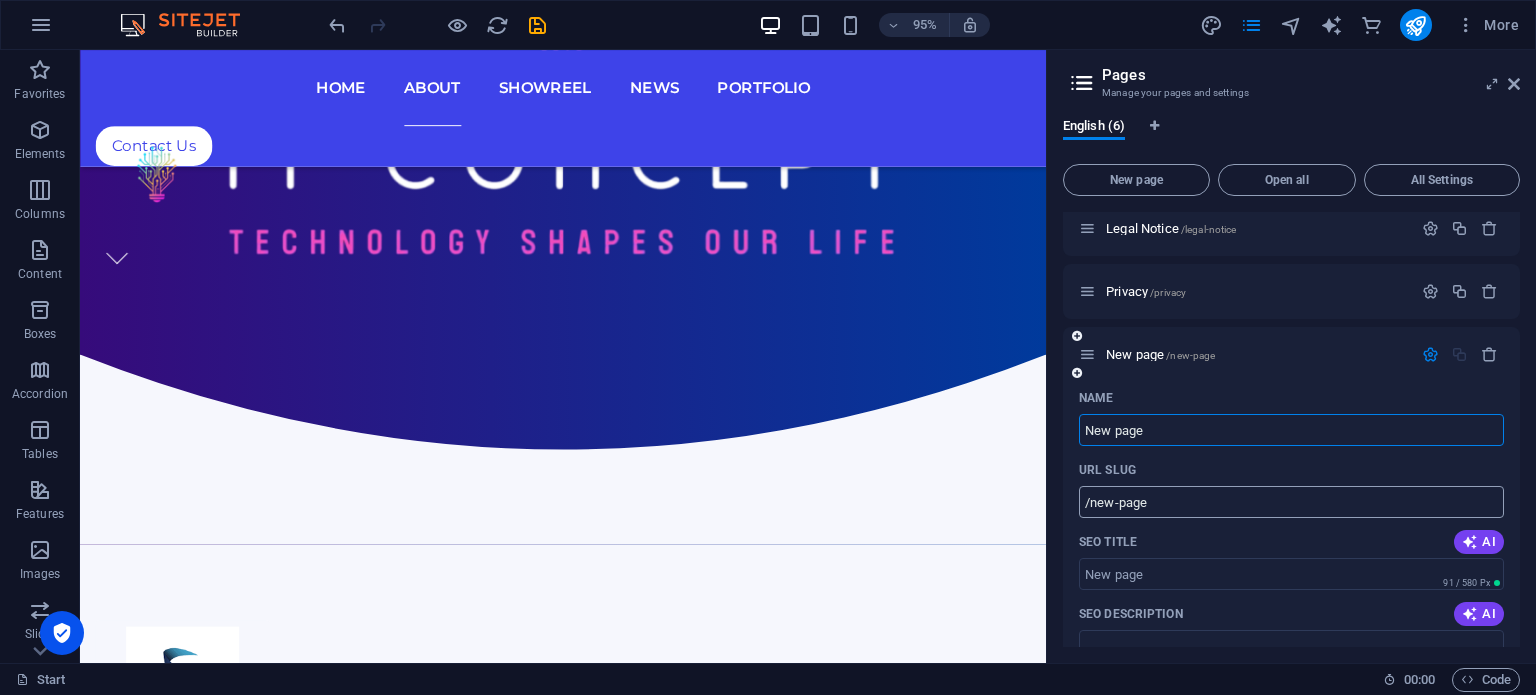 click on "/new-page" at bounding box center (1291, 502) 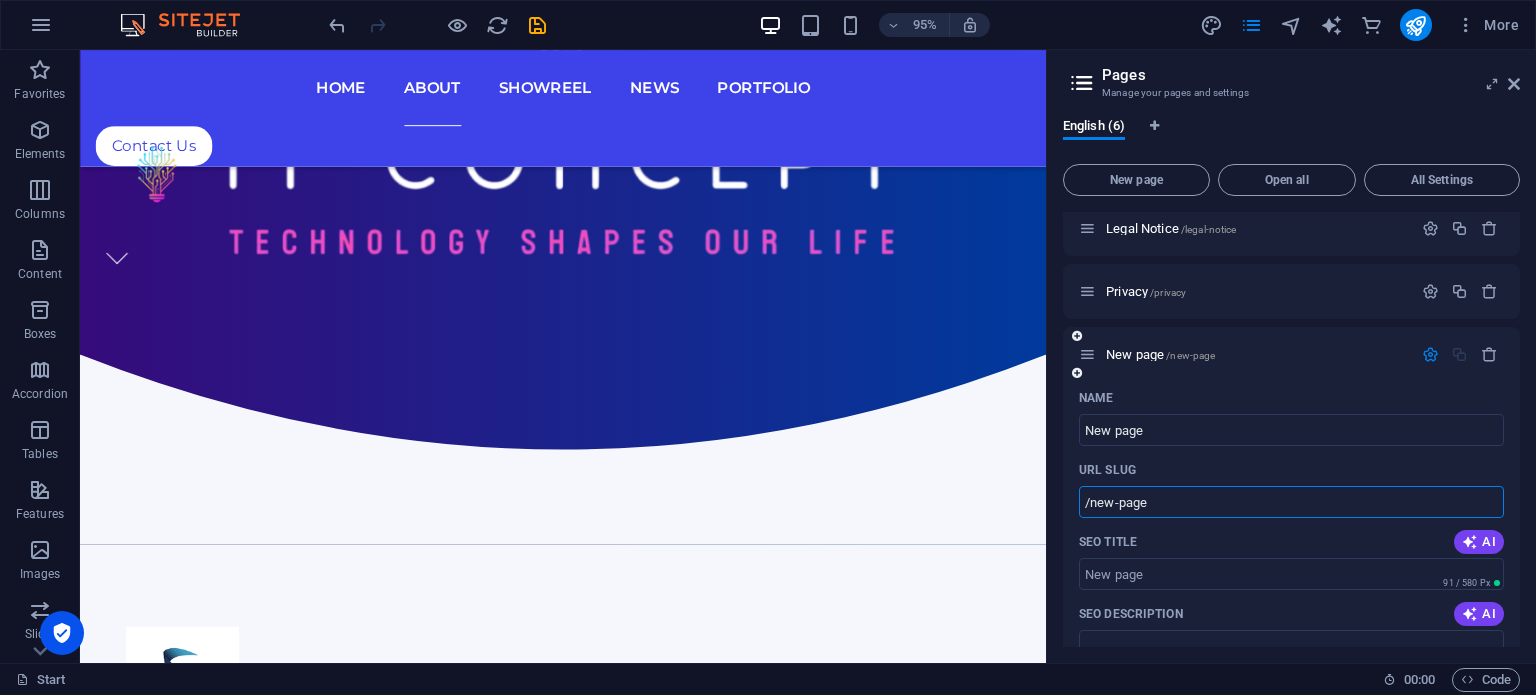 click on "/new-page" at bounding box center [1291, 502] 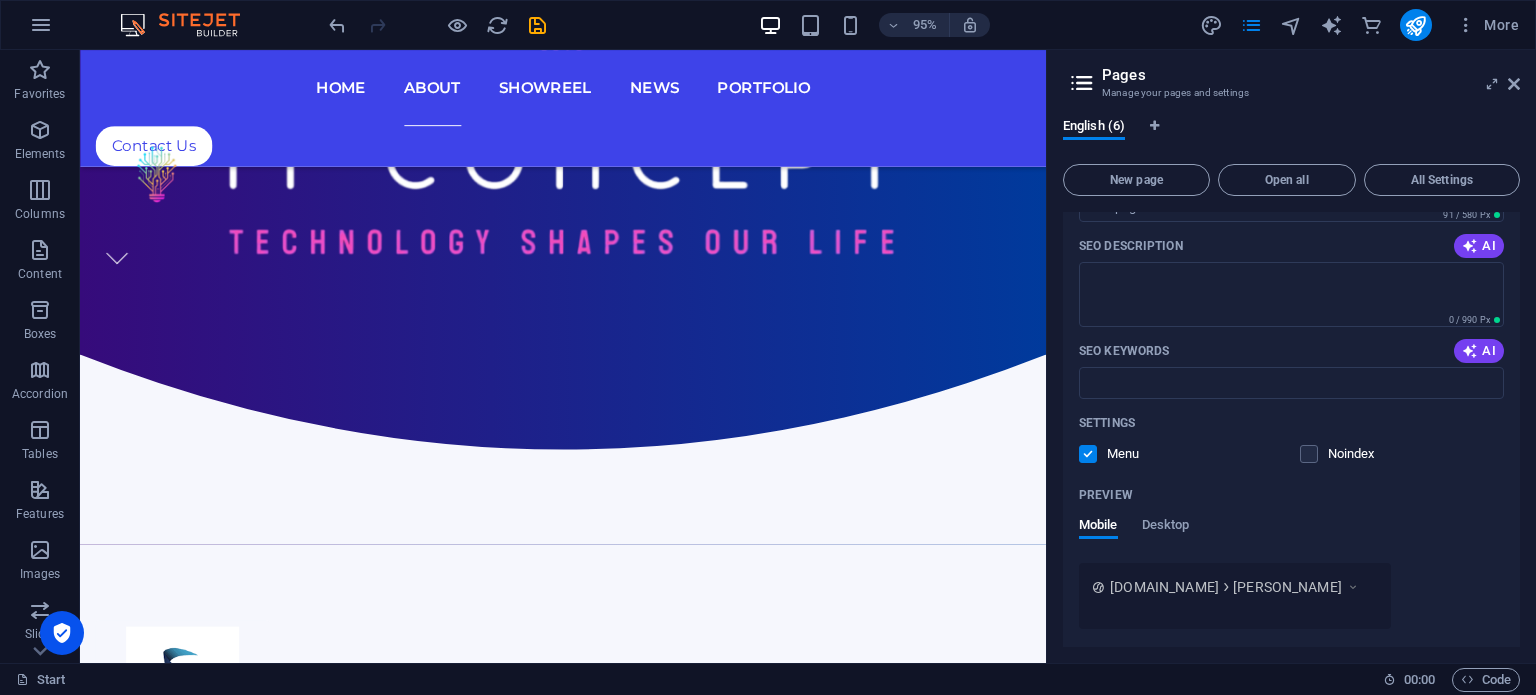 scroll, scrollTop: 640, scrollLeft: 0, axis: vertical 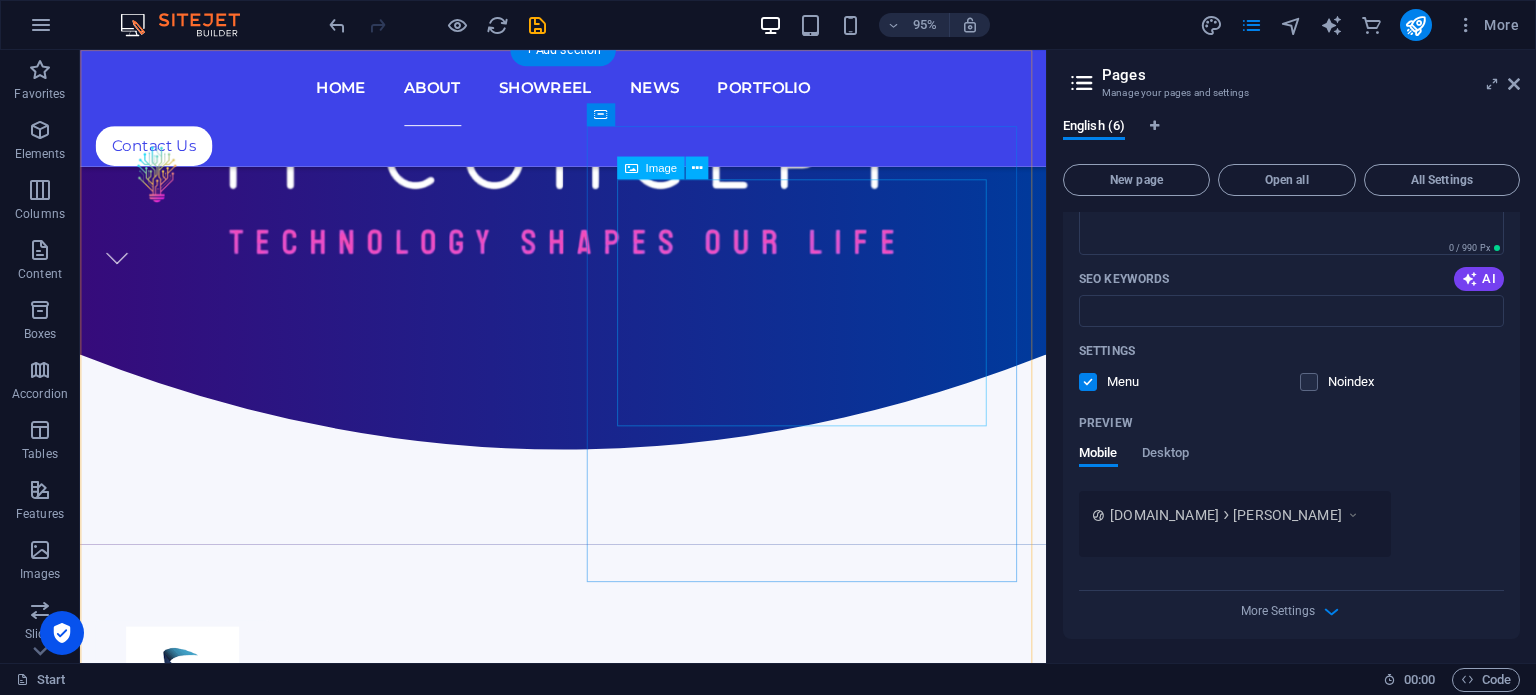 type on "/[PERSON_NAME]" 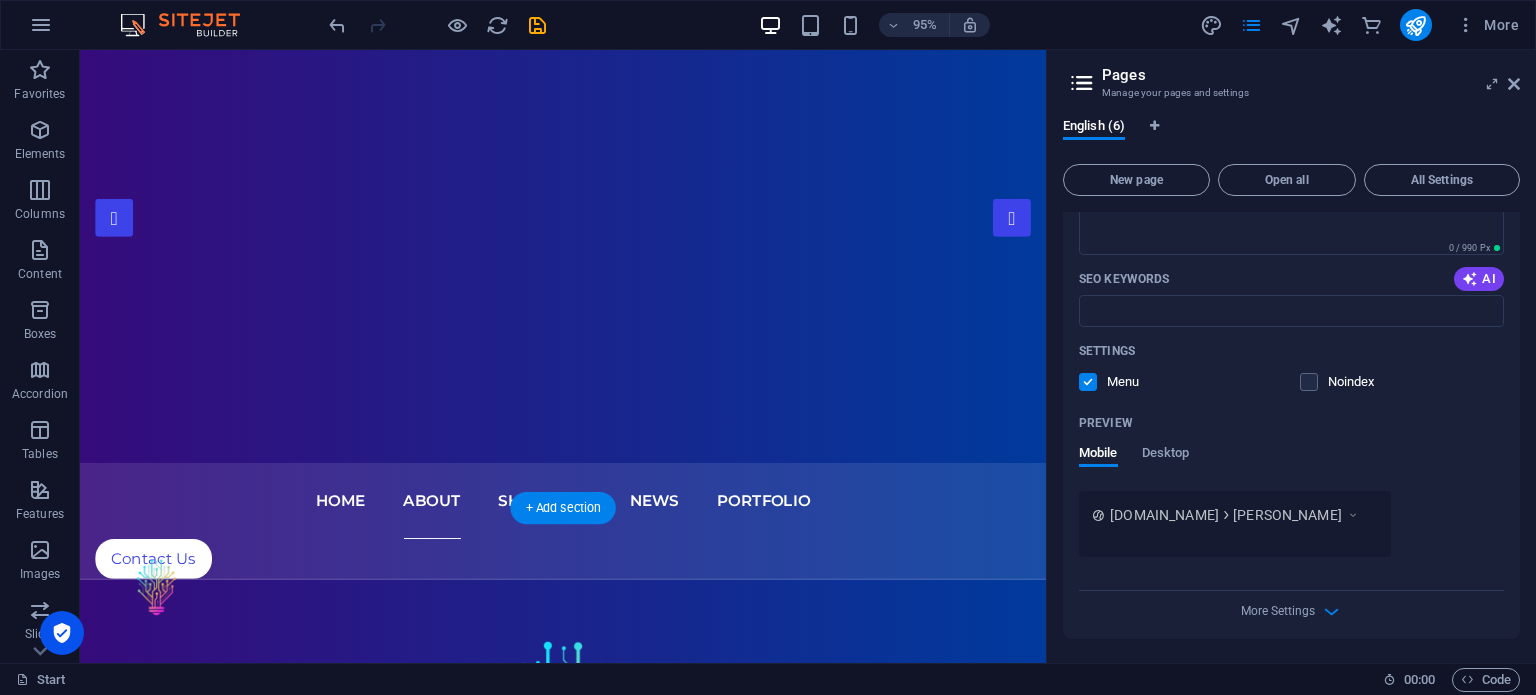 scroll, scrollTop: 0, scrollLeft: 0, axis: both 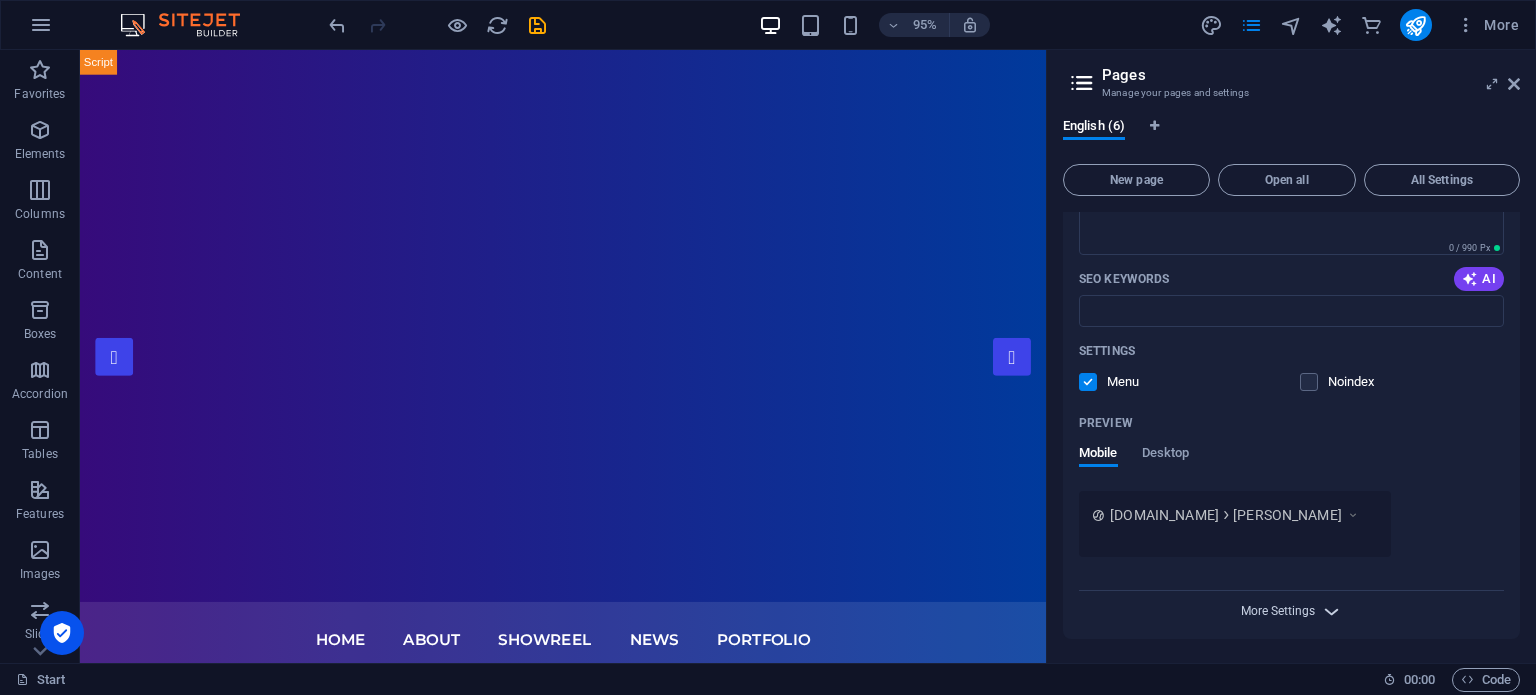 click on "More Settings" at bounding box center (1278, 611) 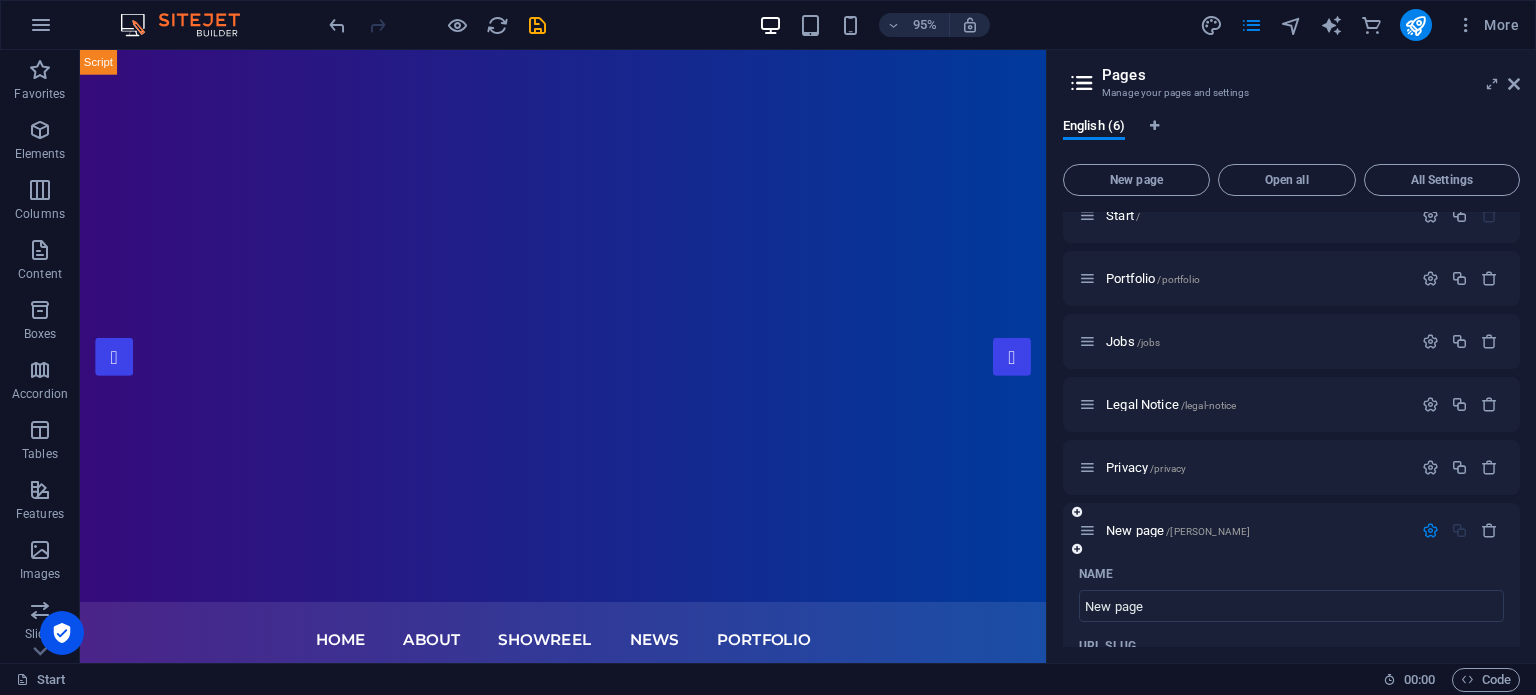 scroll, scrollTop: 0, scrollLeft: 0, axis: both 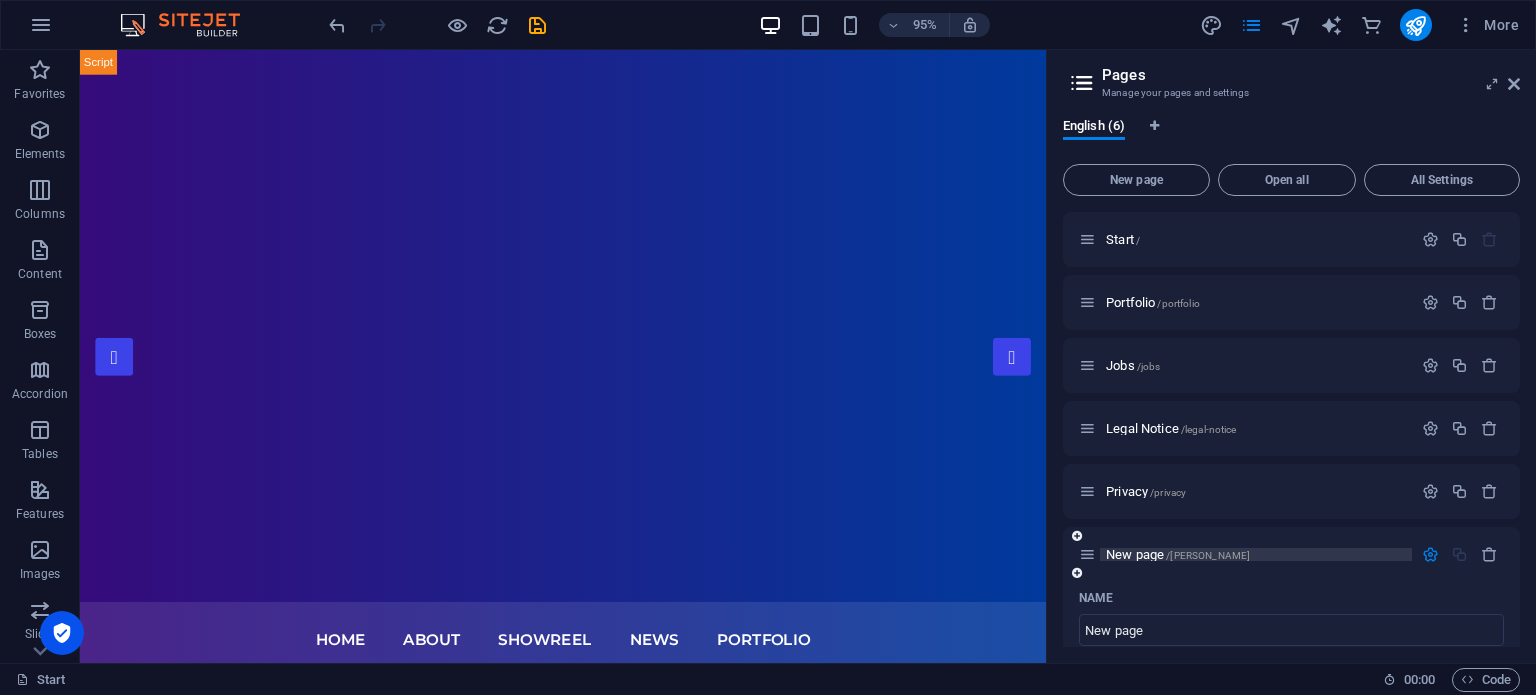 click on "New page /[PERSON_NAME]" at bounding box center (1178, 554) 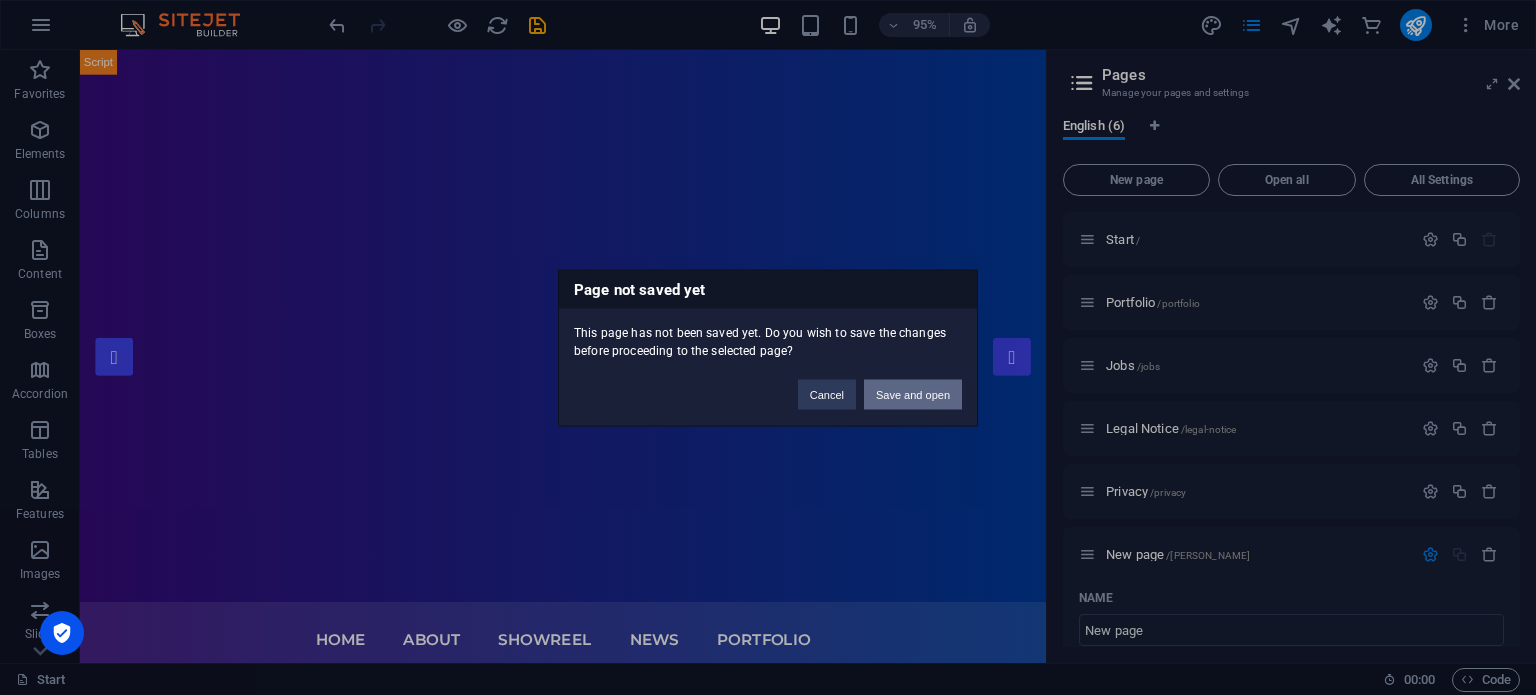 click on "Save and open" at bounding box center [913, 394] 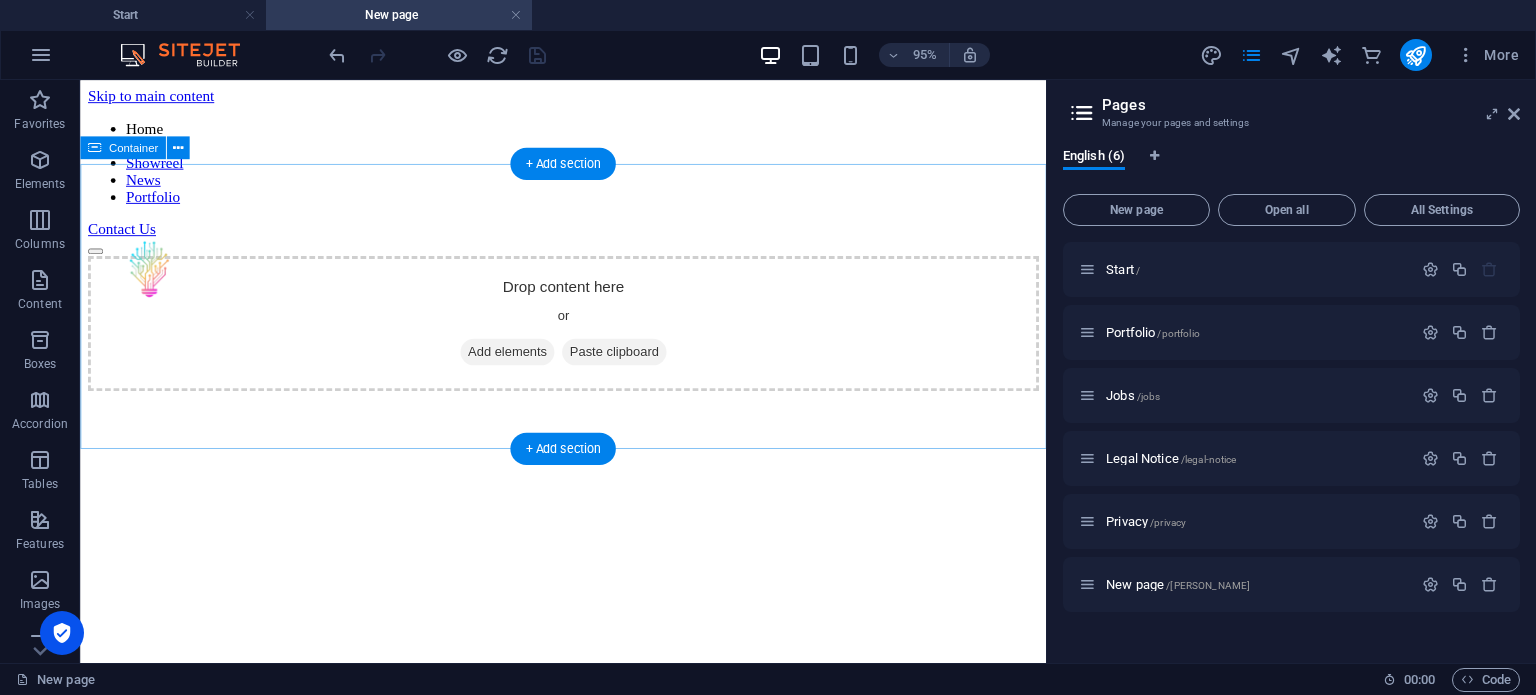 scroll, scrollTop: 0, scrollLeft: 0, axis: both 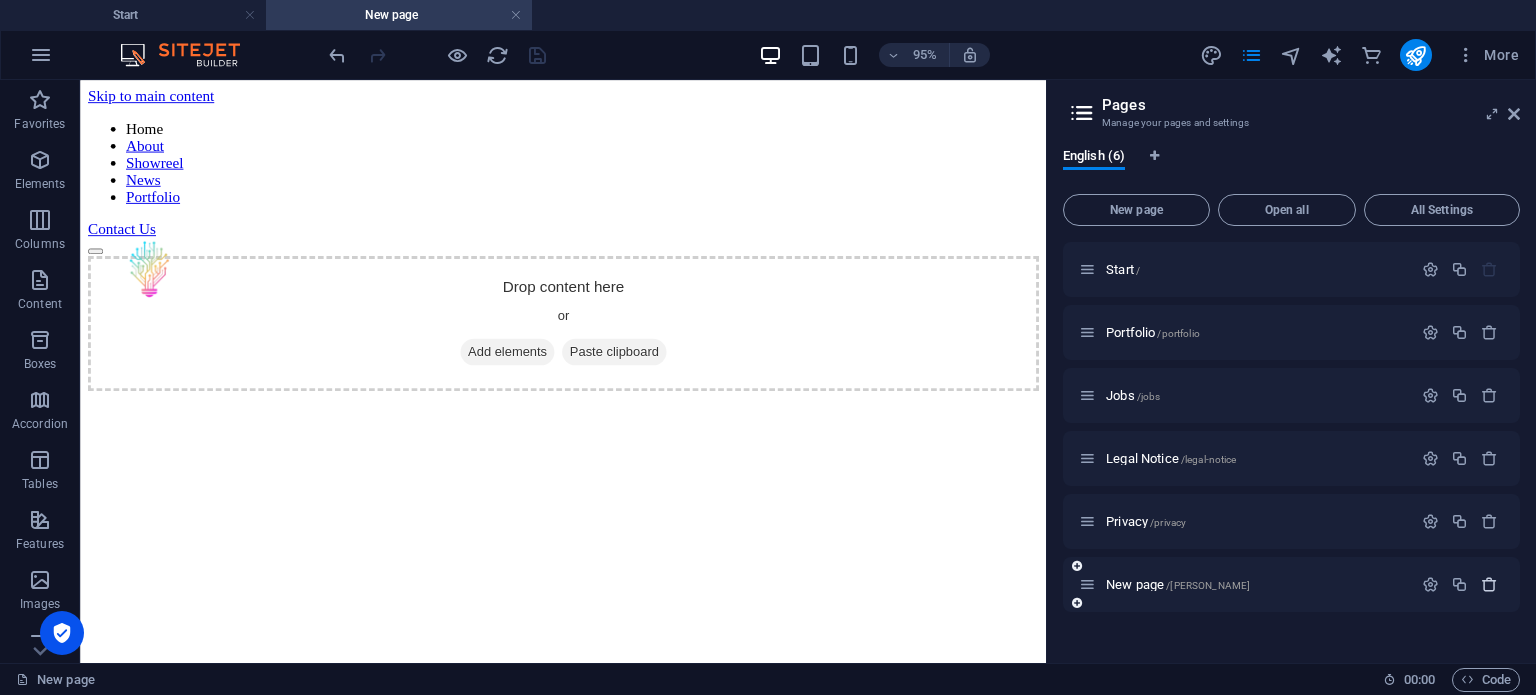 click at bounding box center [1489, 584] 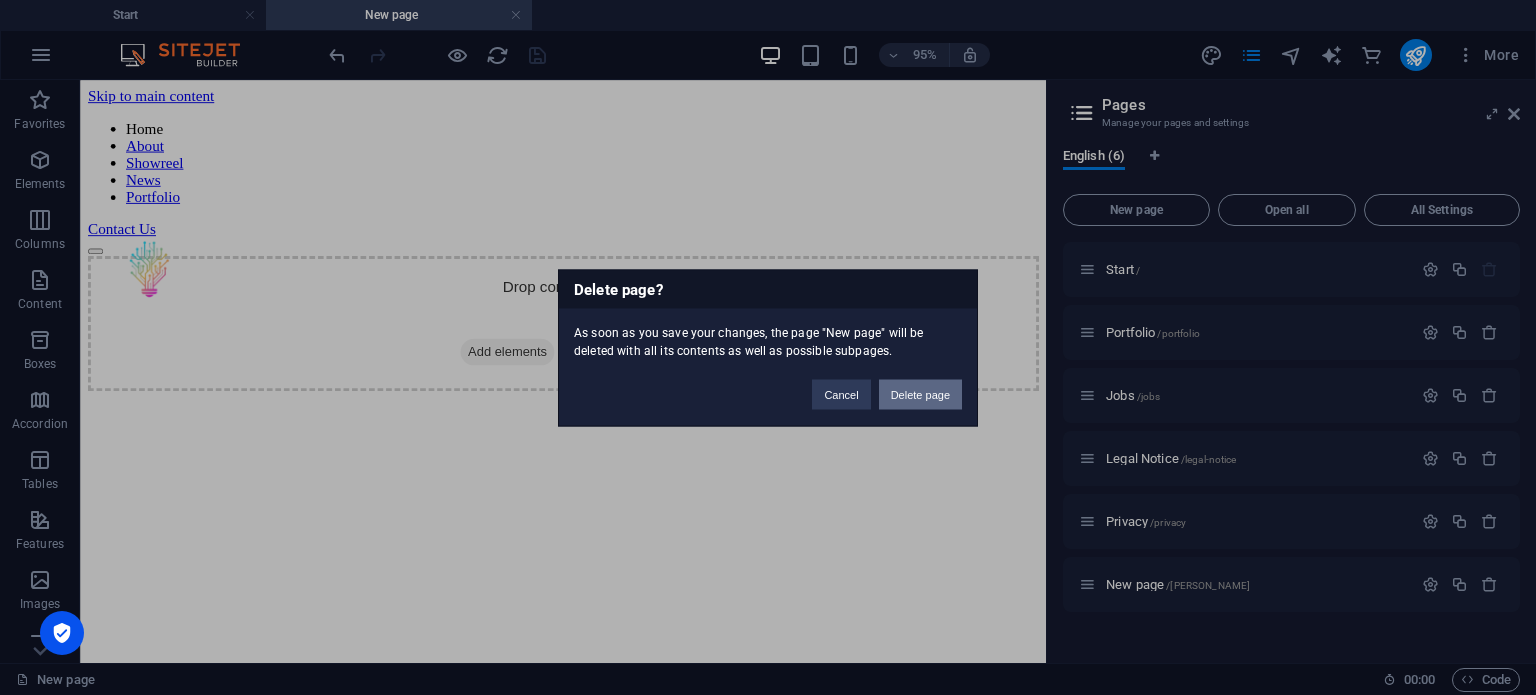click on "Delete page" at bounding box center (920, 394) 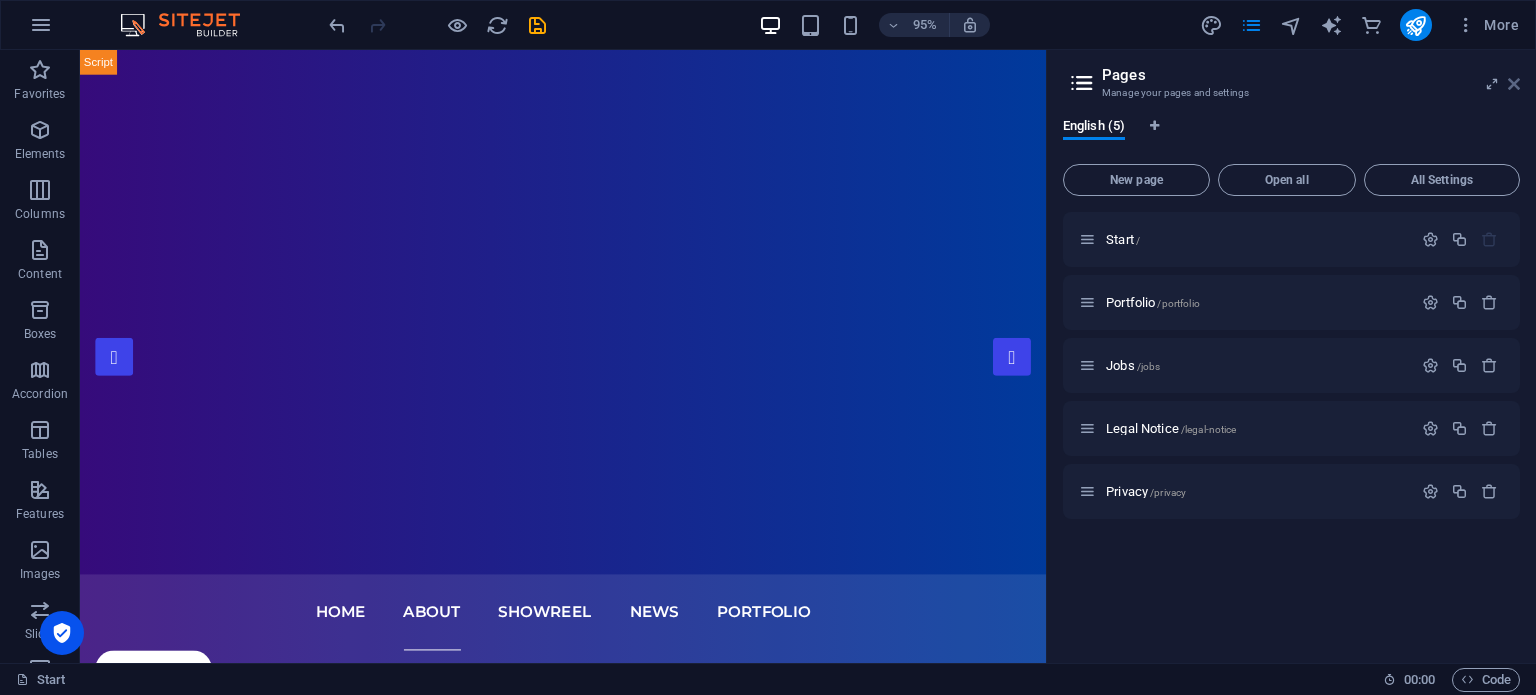 click at bounding box center (1514, 84) 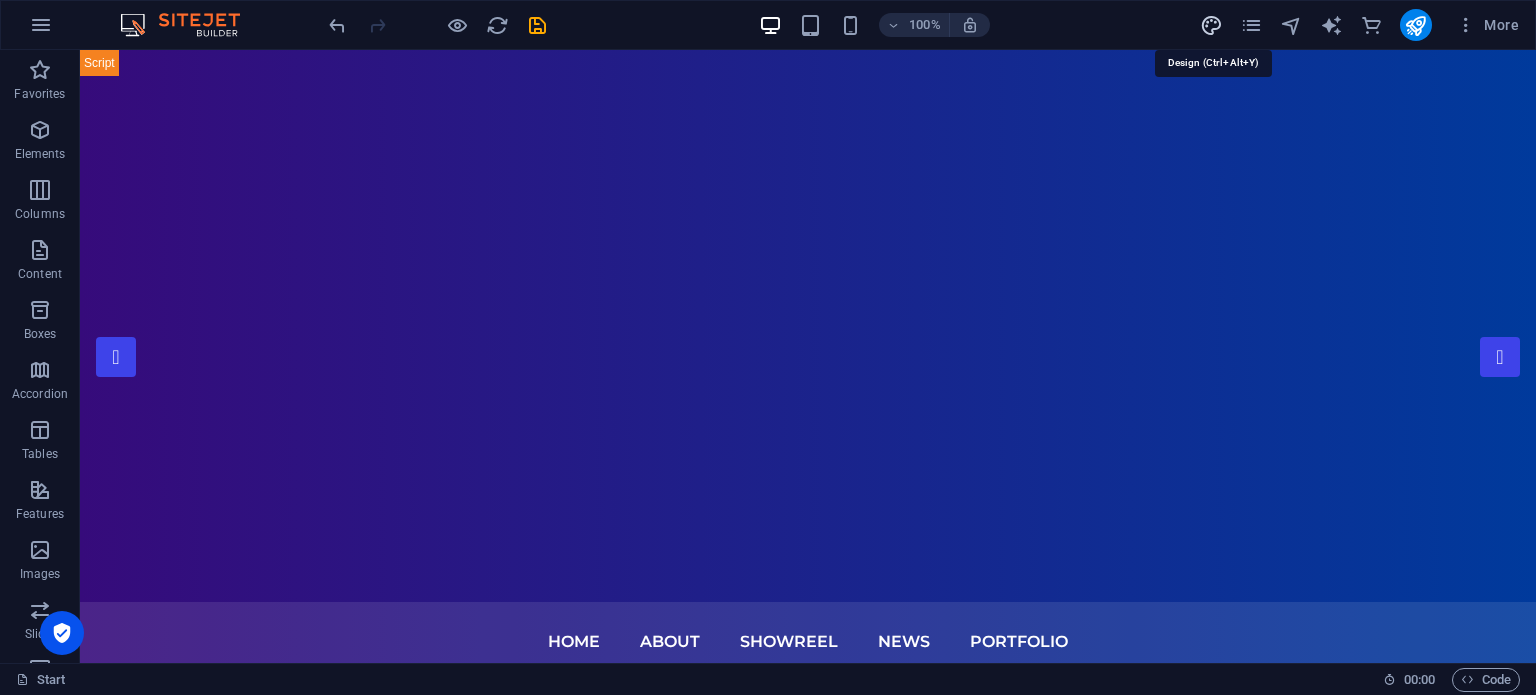 click at bounding box center [1211, 25] 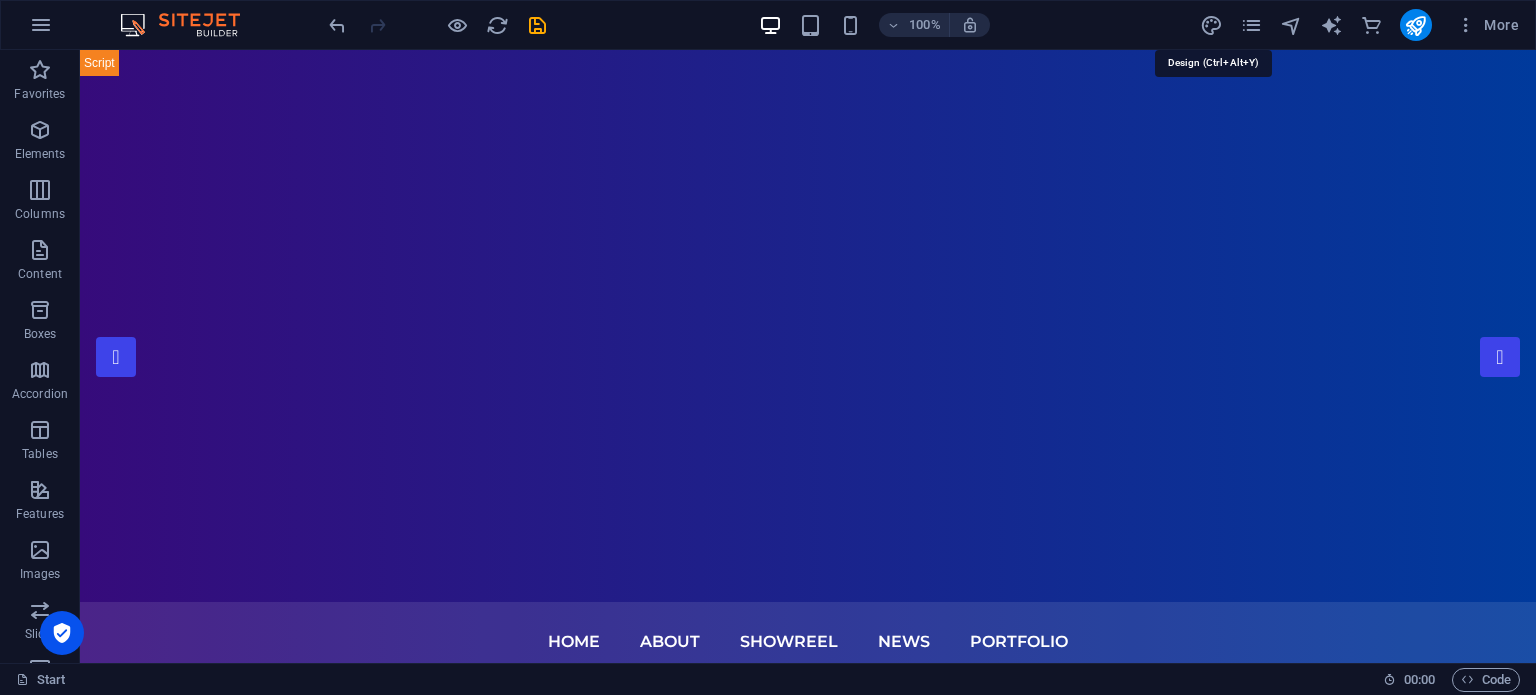 select on "px" 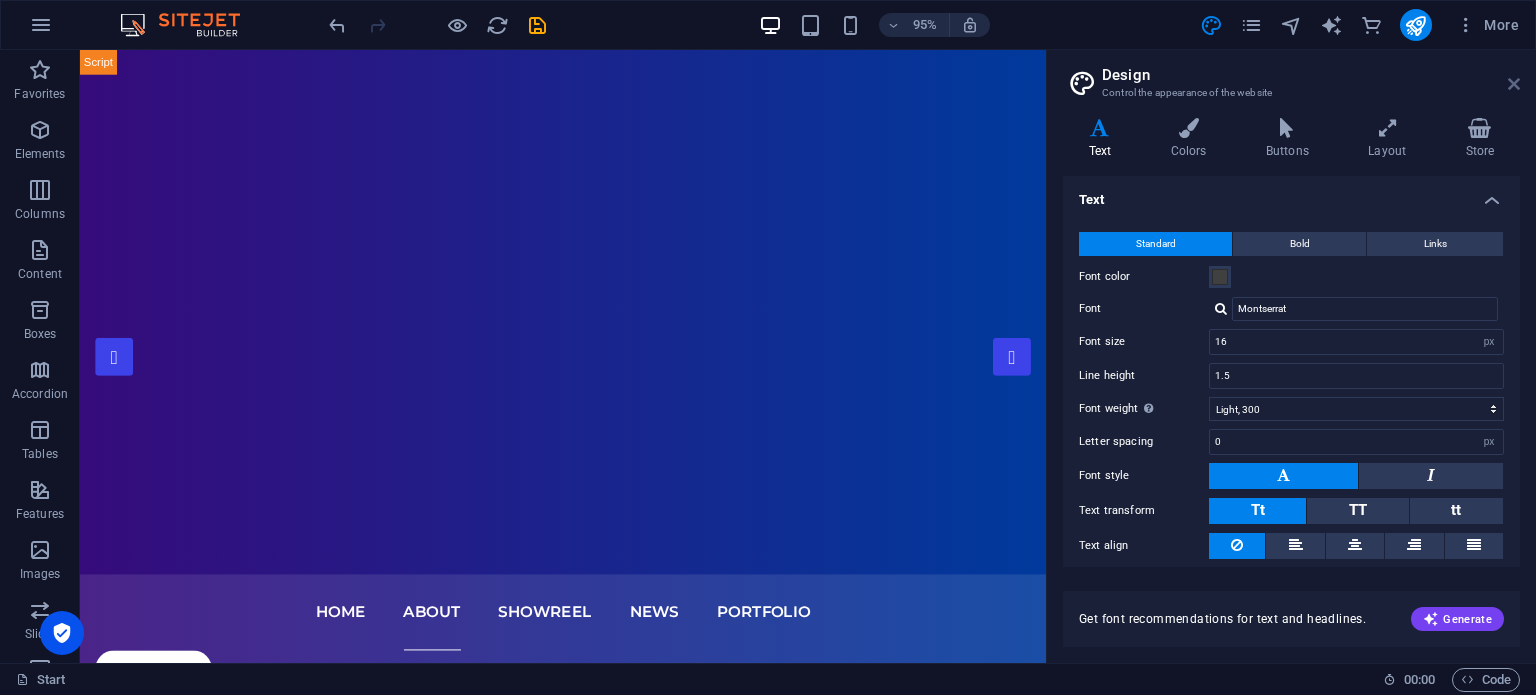 click at bounding box center [1514, 84] 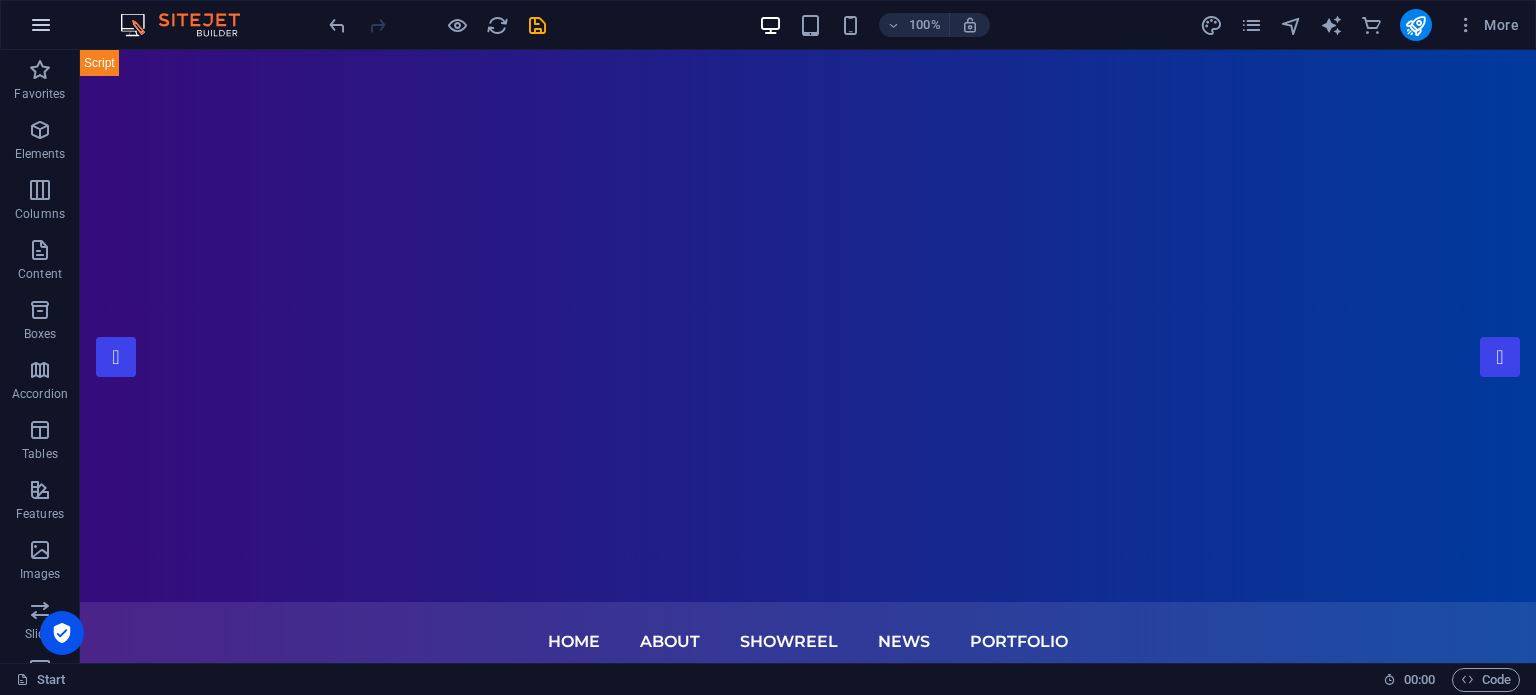 click at bounding box center (41, 25) 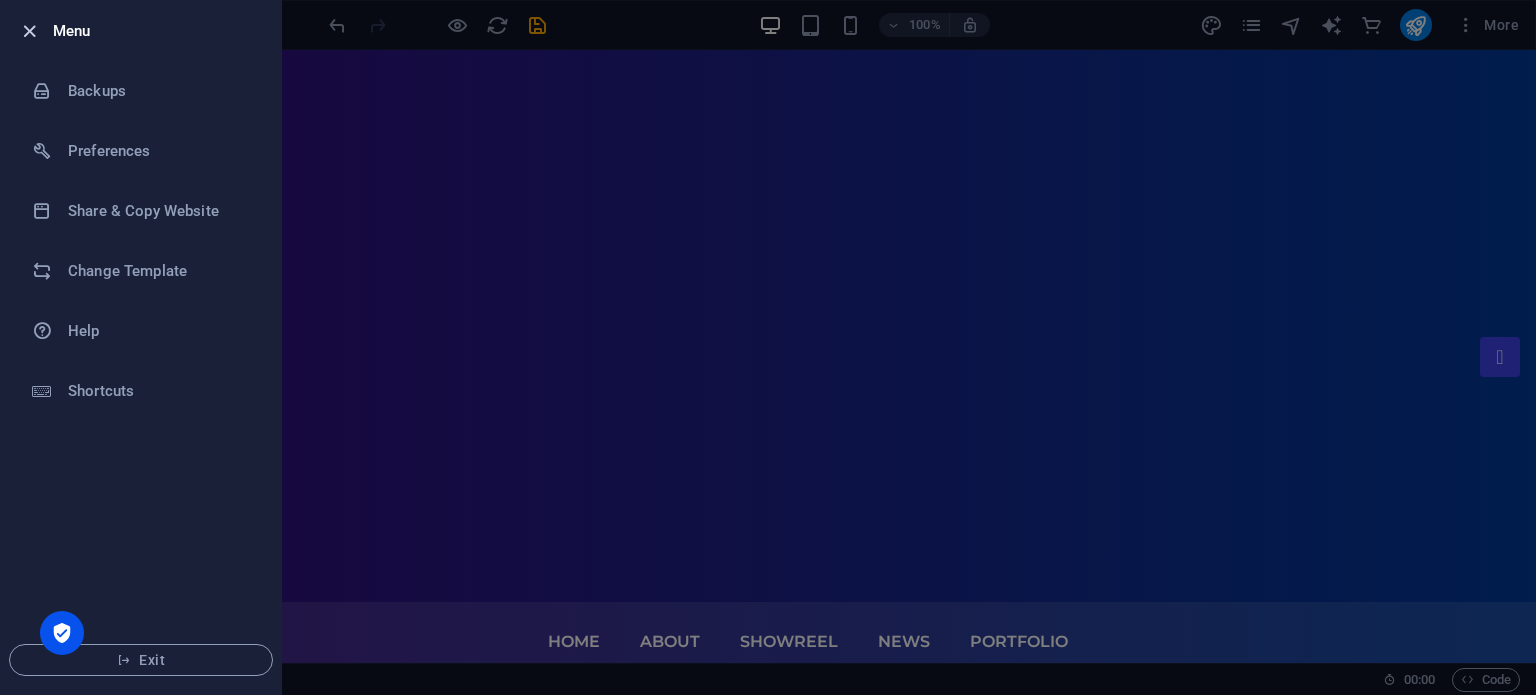 click at bounding box center [29, 31] 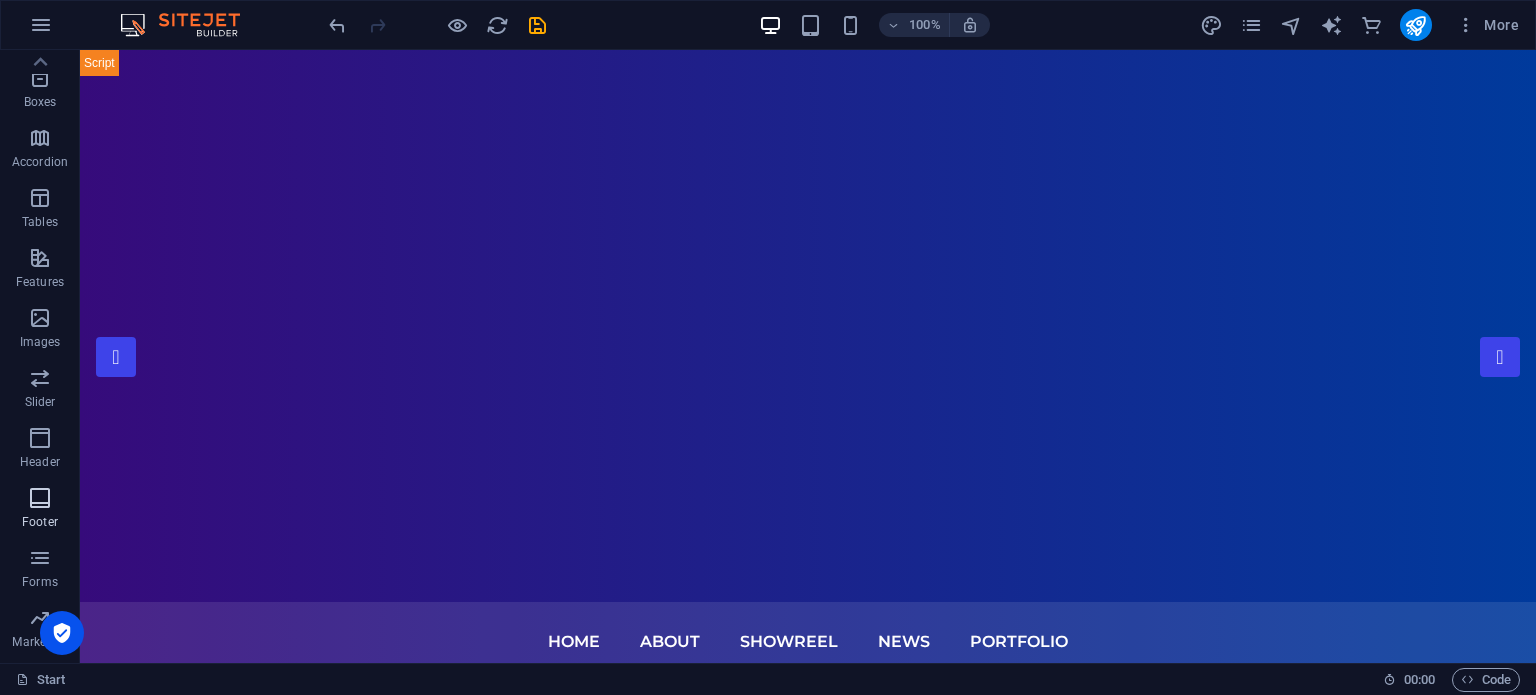 scroll, scrollTop: 147, scrollLeft: 0, axis: vertical 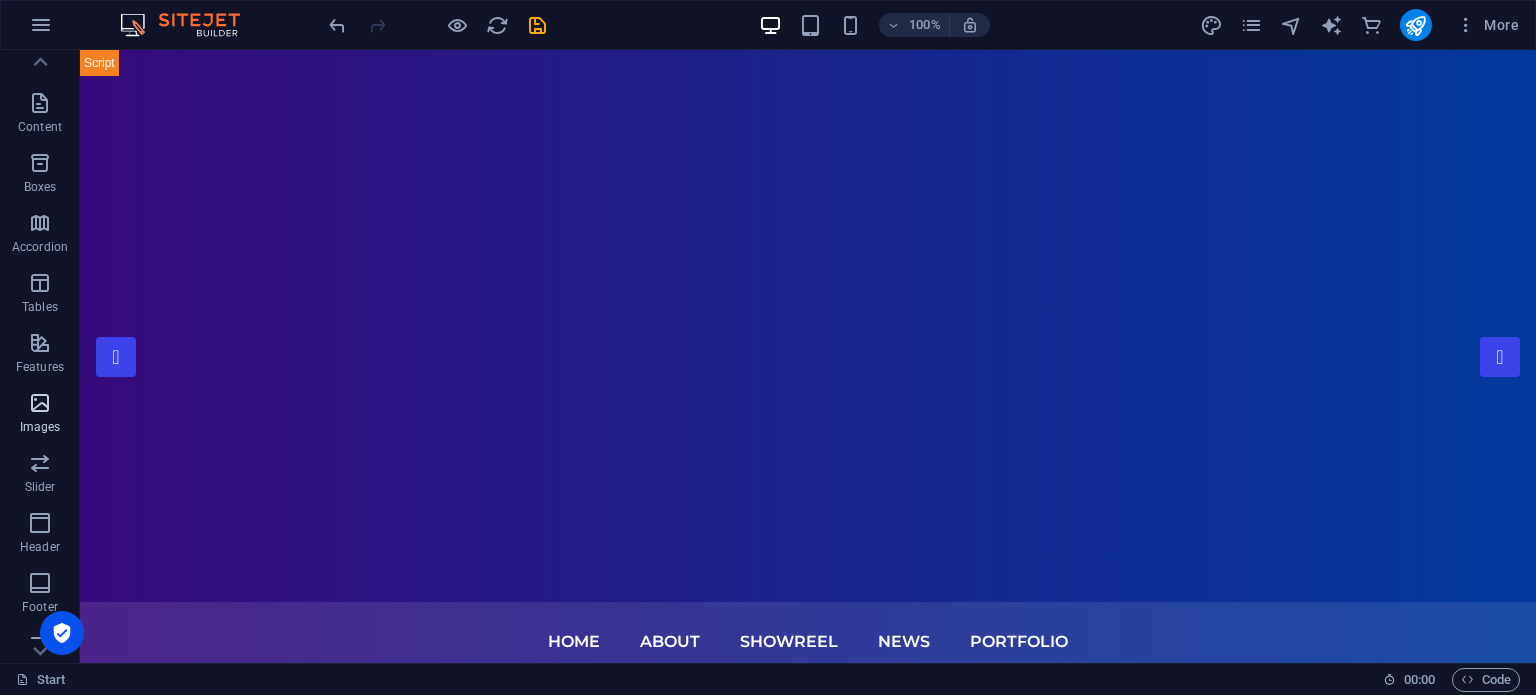 click at bounding box center [40, 403] 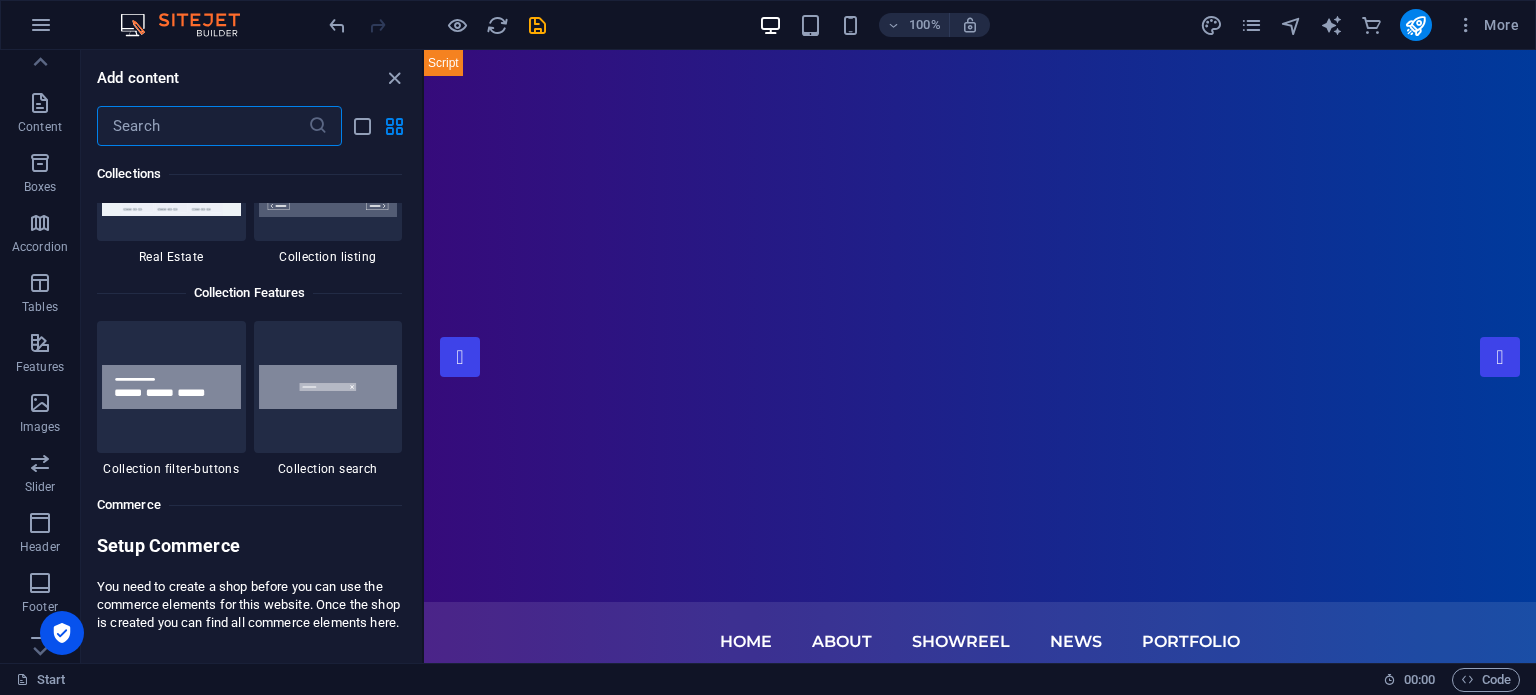 scroll, scrollTop: 19309, scrollLeft: 0, axis: vertical 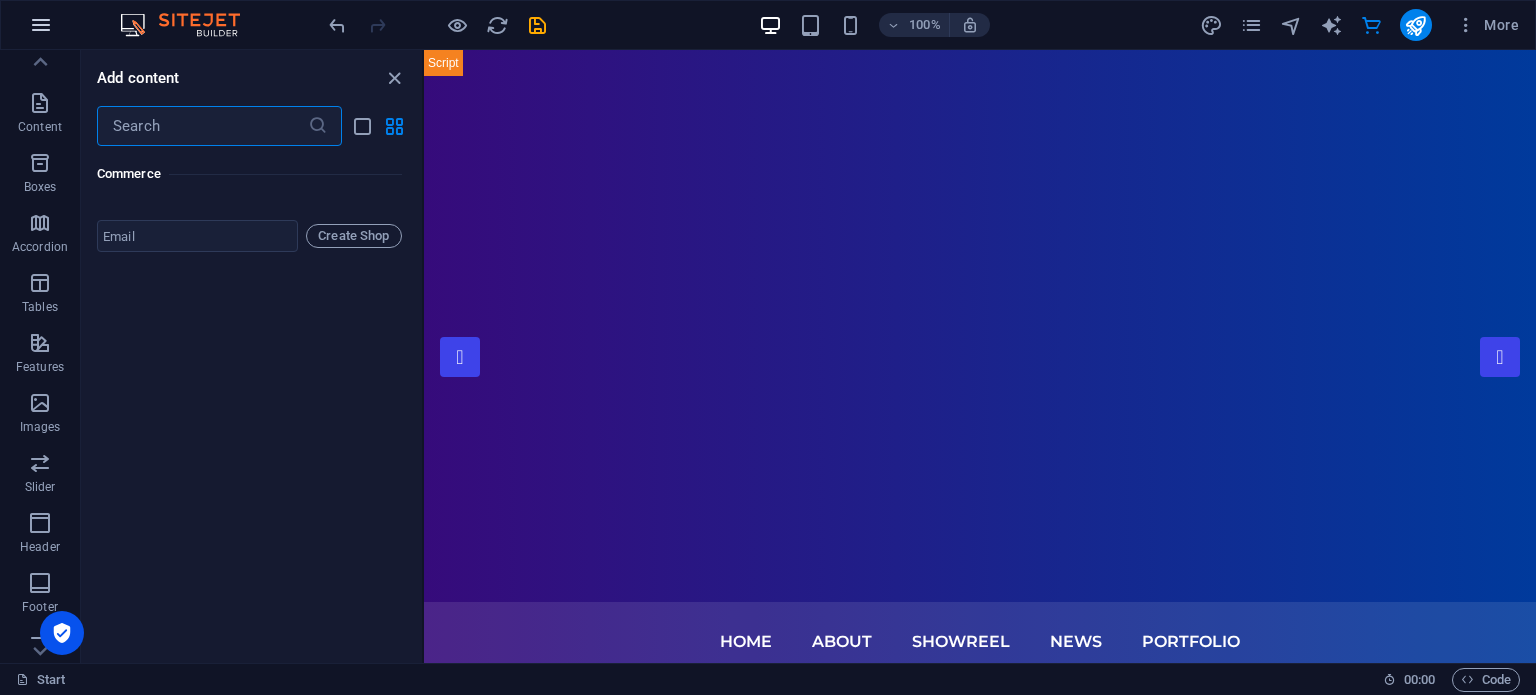 click at bounding box center (41, 25) 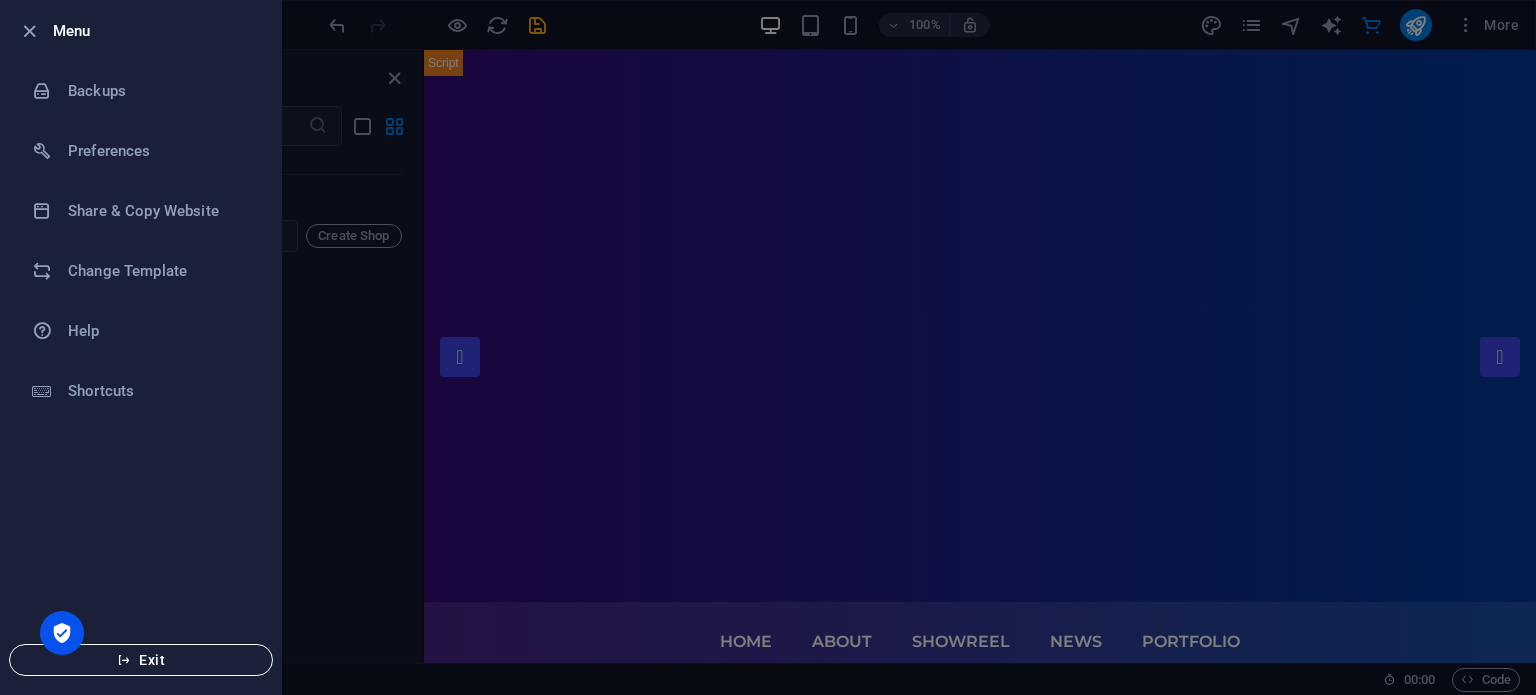 click on "Exit" at bounding box center (141, 660) 